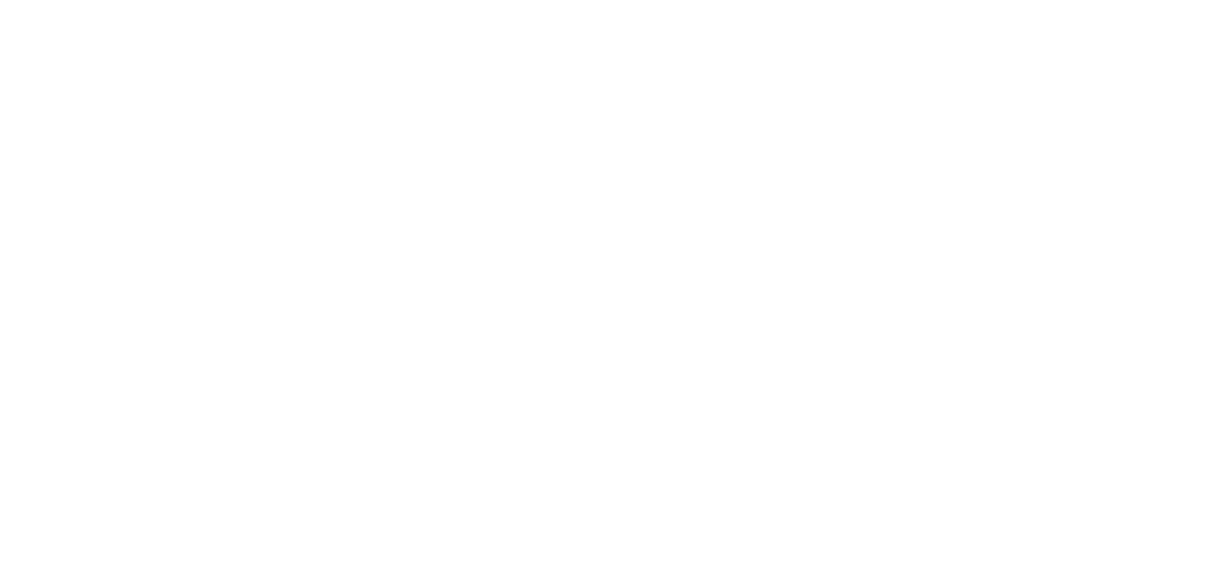 scroll, scrollTop: 0, scrollLeft: 0, axis: both 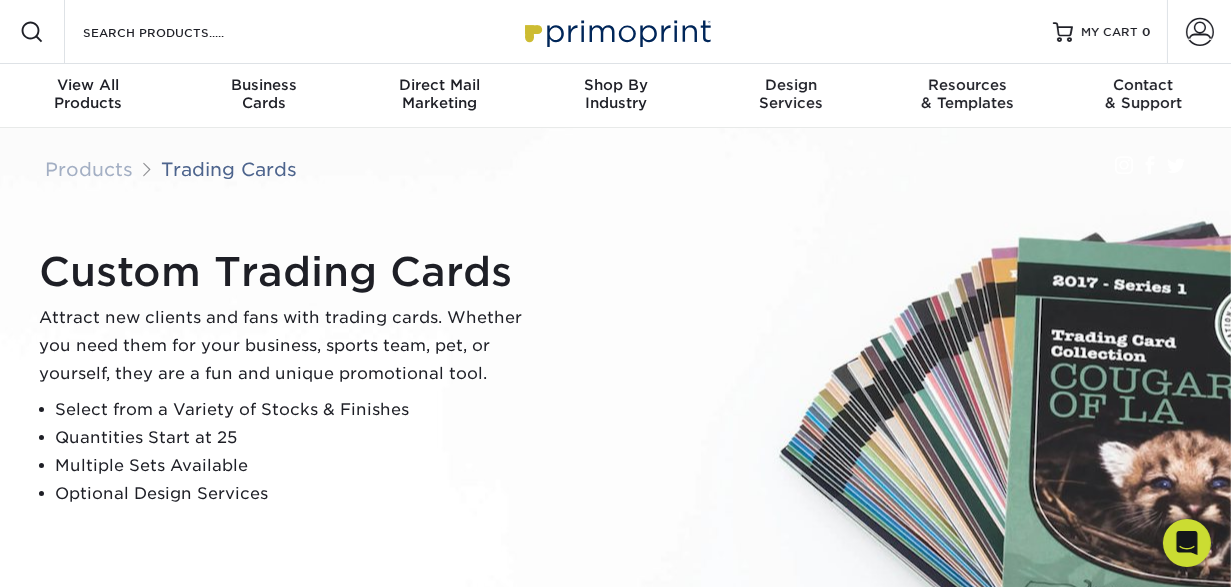 click on "Custom Trading Cards
Attract new clients and fans with trading cards. Whether you need them for your business, sports team, pet, or yourself, they are a fun and unique promotional tool.
Select from a Variety of Stocks & Finishes
Quantities Start at 25
Multiple Sets Available
Optional Design Services" at bounding box center (625, 378) 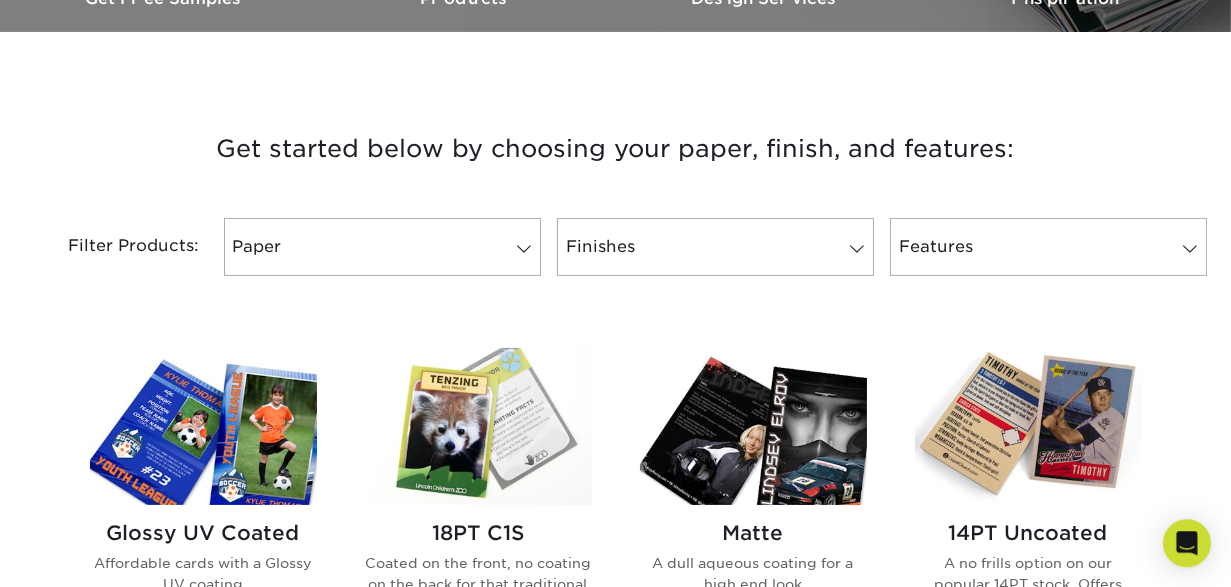 scroll, scrollTop: 685, scrollLeft: 0, axis: vertical 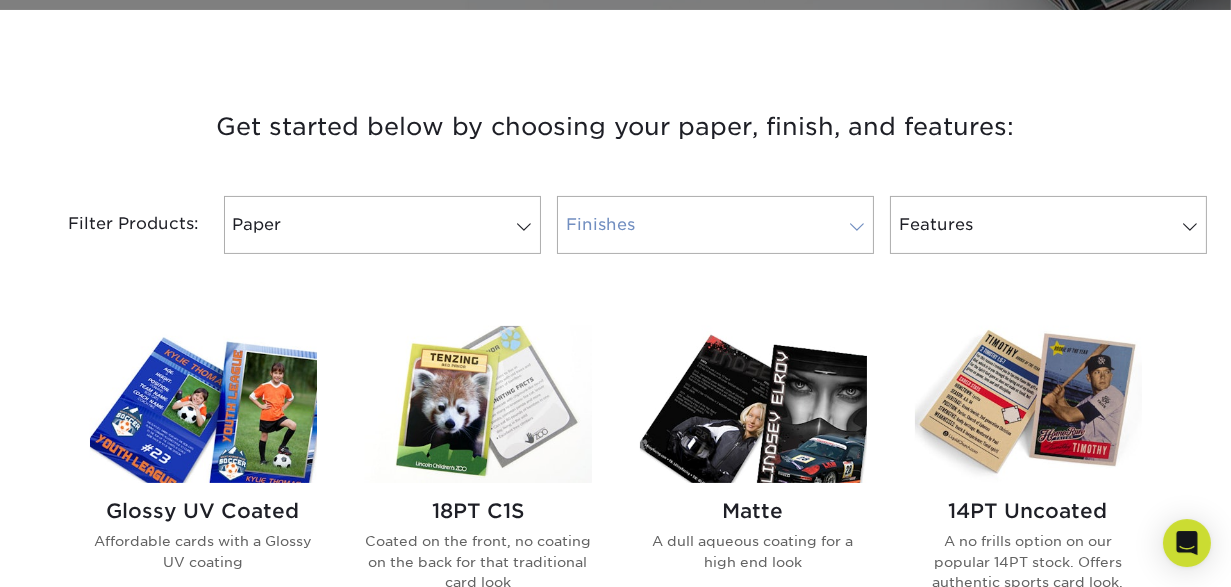 click on "Finishes" at bounding box center [715, 225] 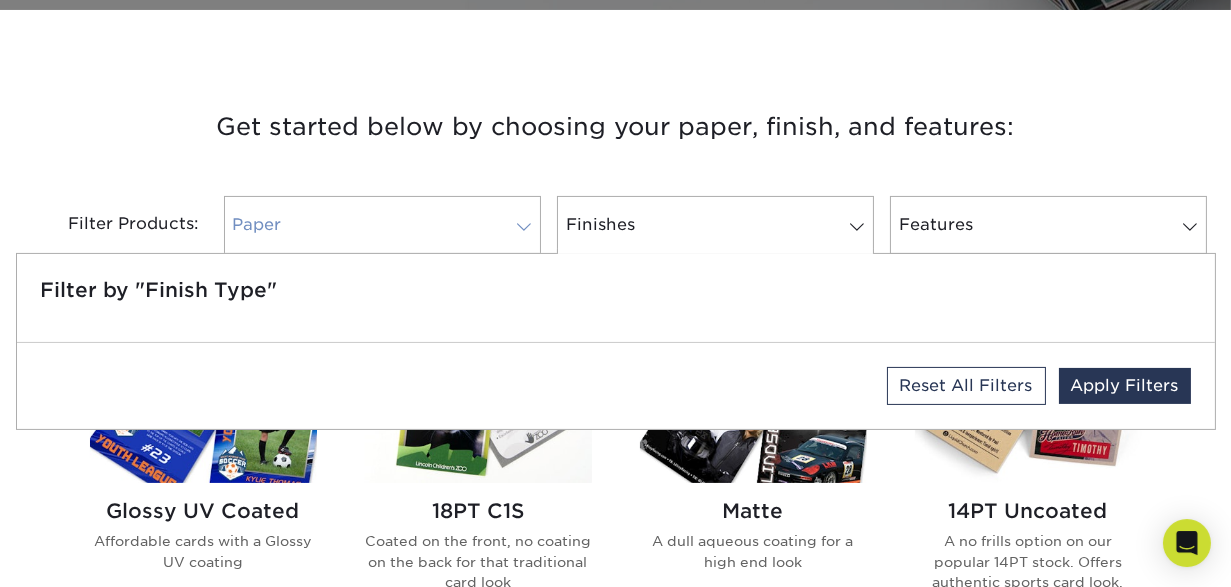 click on "Paper" at bounding box center (382, 225) 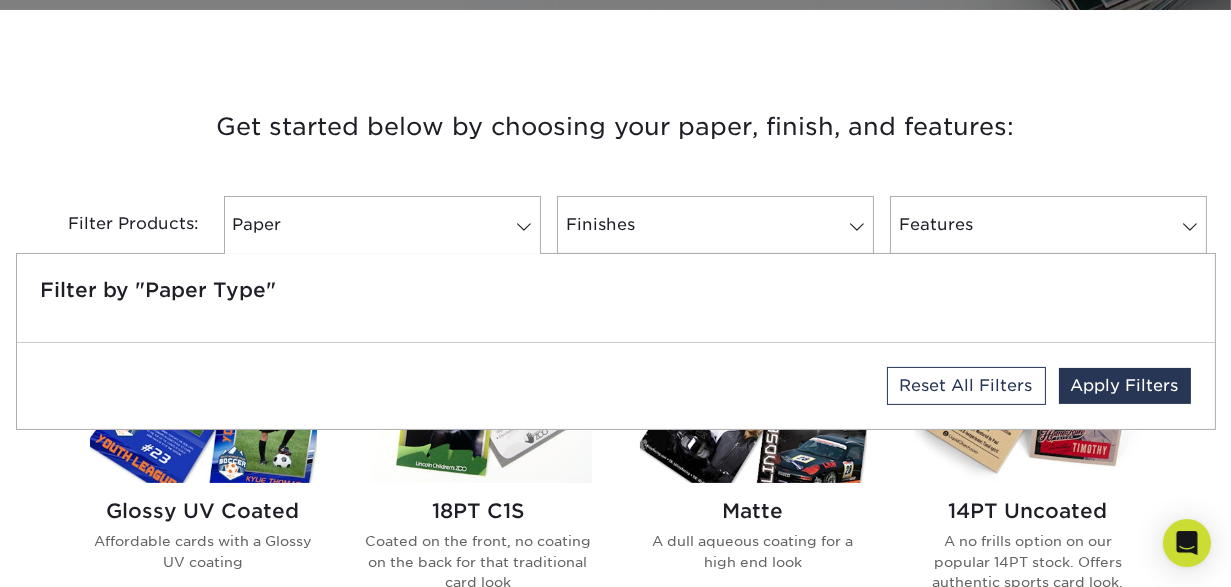 click on "Get started below by choosing your paper, finish, and features:" at bounding box center (616, 127) 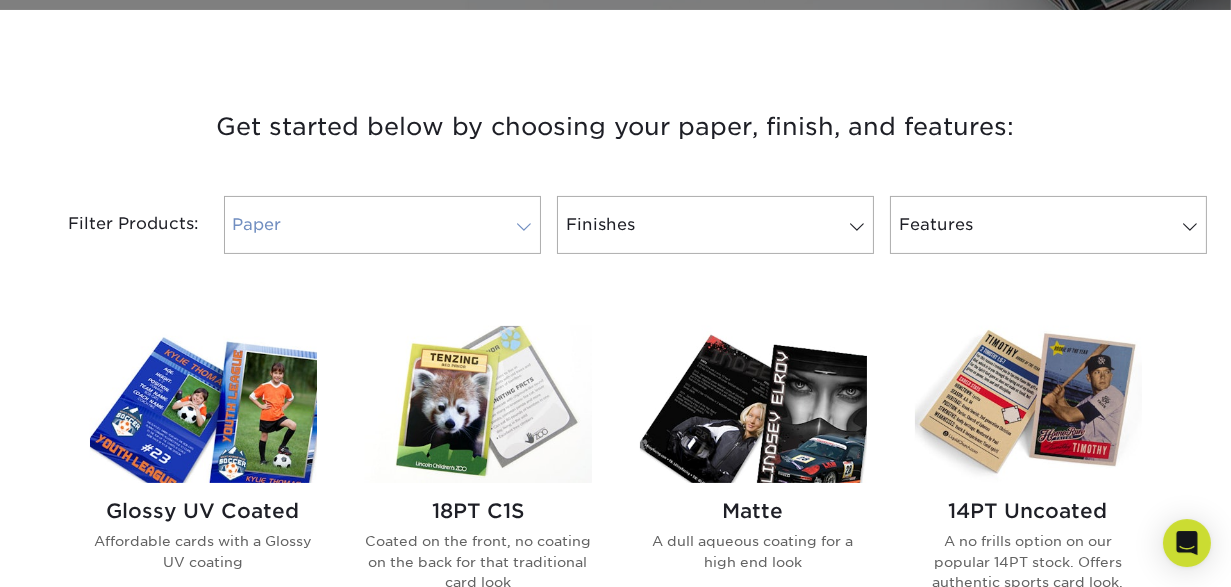 click on "Paper" at bounding box center [382, 225] 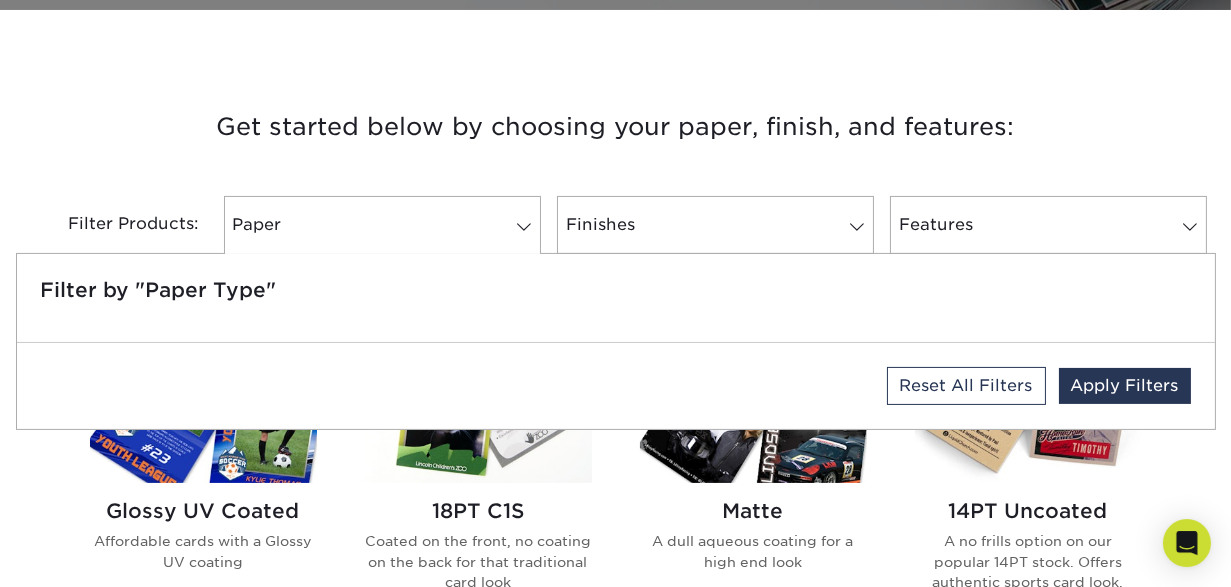 click on "Get started below by choosing your paper, finish, and features:" at bounding box center (616, 127) 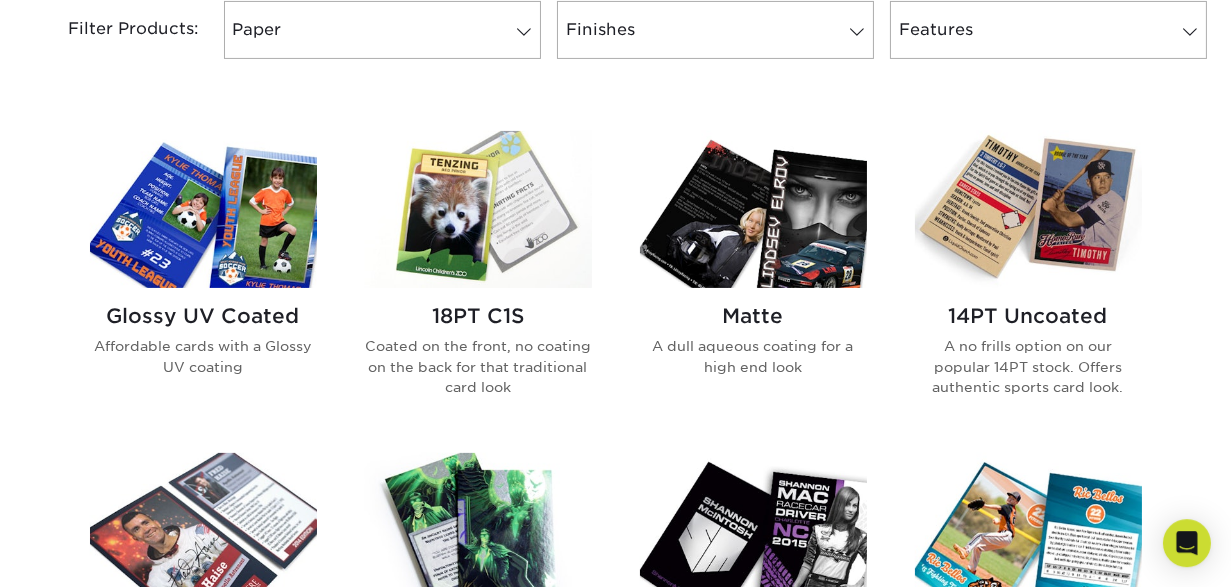 scroll, scrollTop: 897, scrollLeft: 0, axis: vertical 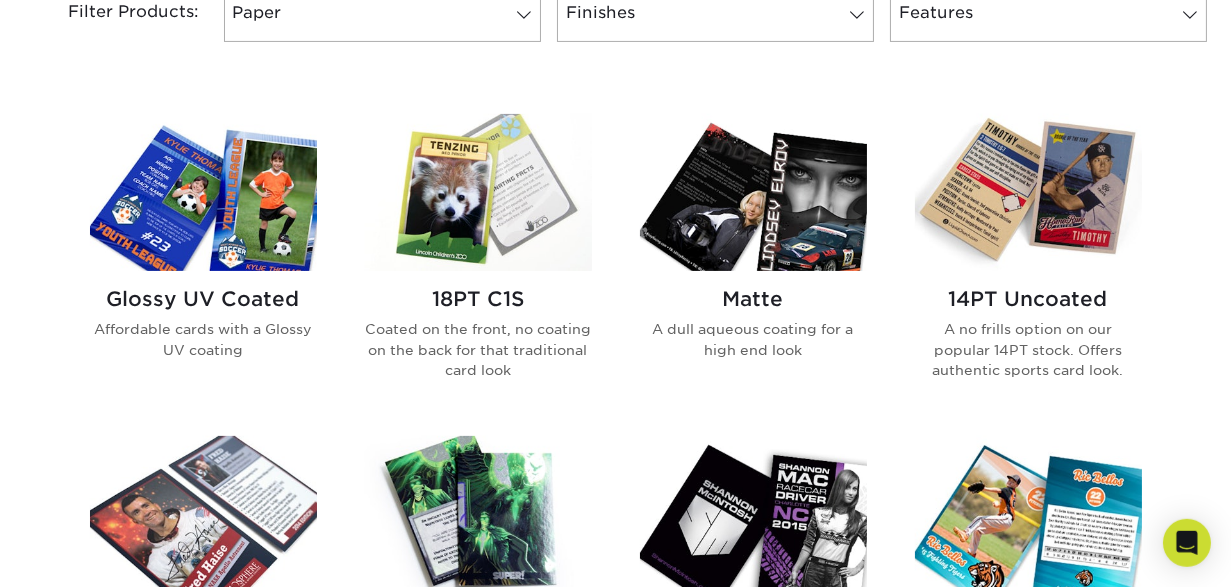 click at bounding box center (1028, 192) 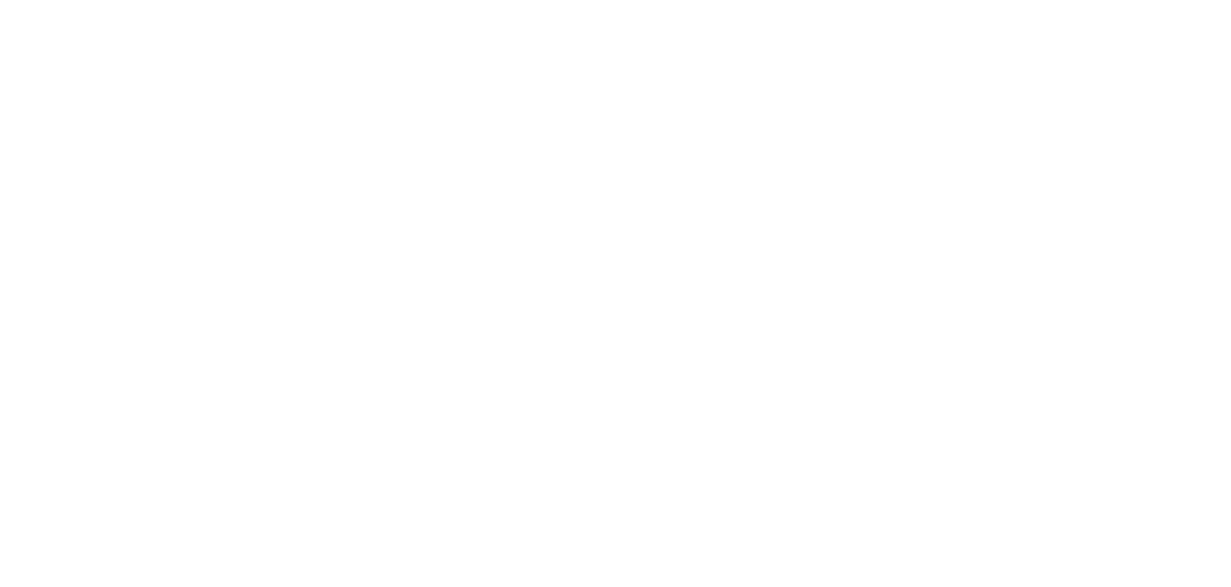 scroll, scrollTop: 0, scrollLeft: 0, axis: both 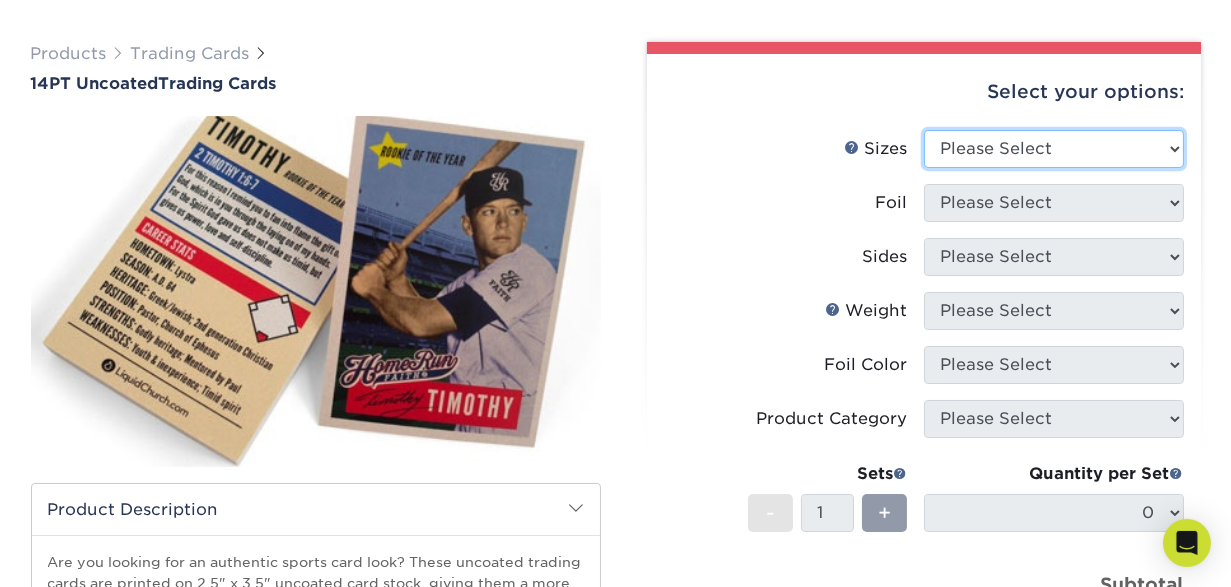 select on "2.50x3.50" 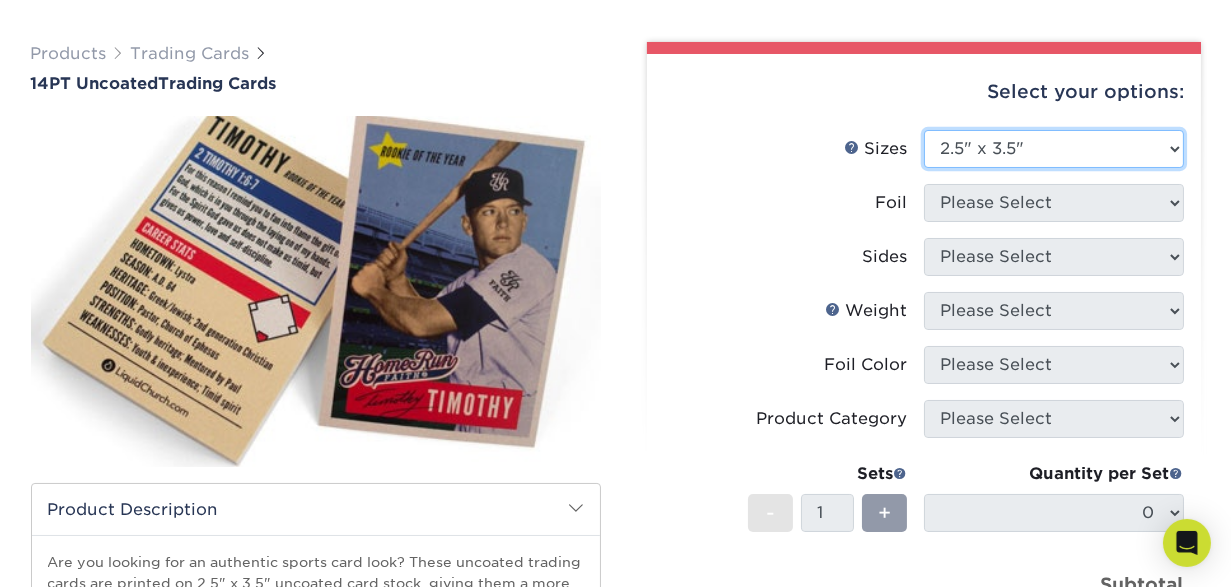 click on "2.5" x 3.5"" at bounding box center [0, 0] 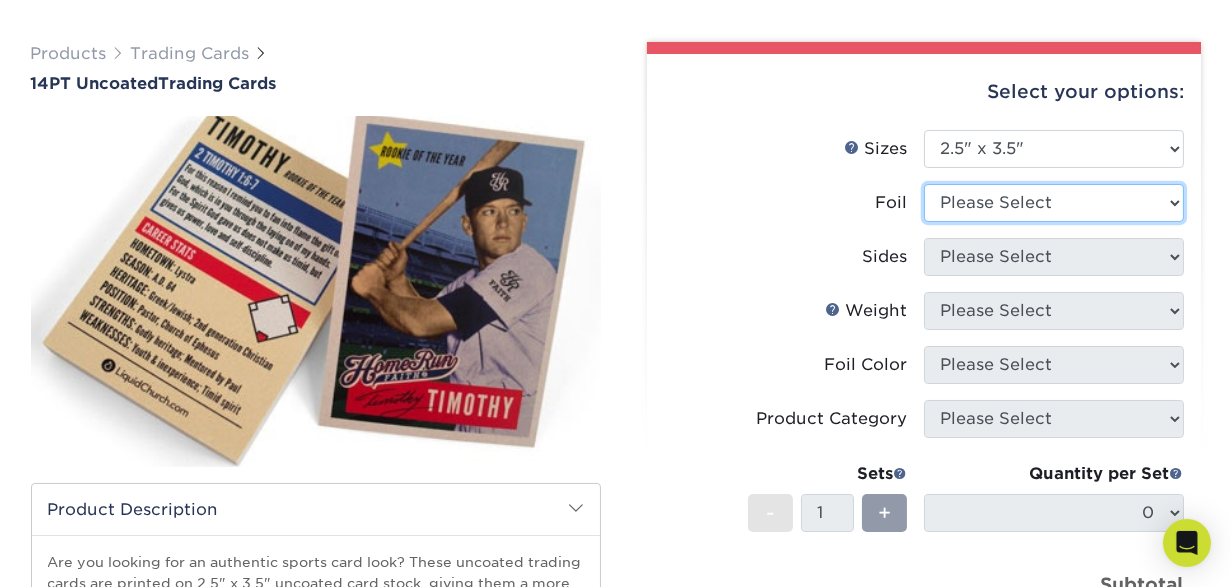 click on "Please Select Yes No" at bounding box center (1054, 203) 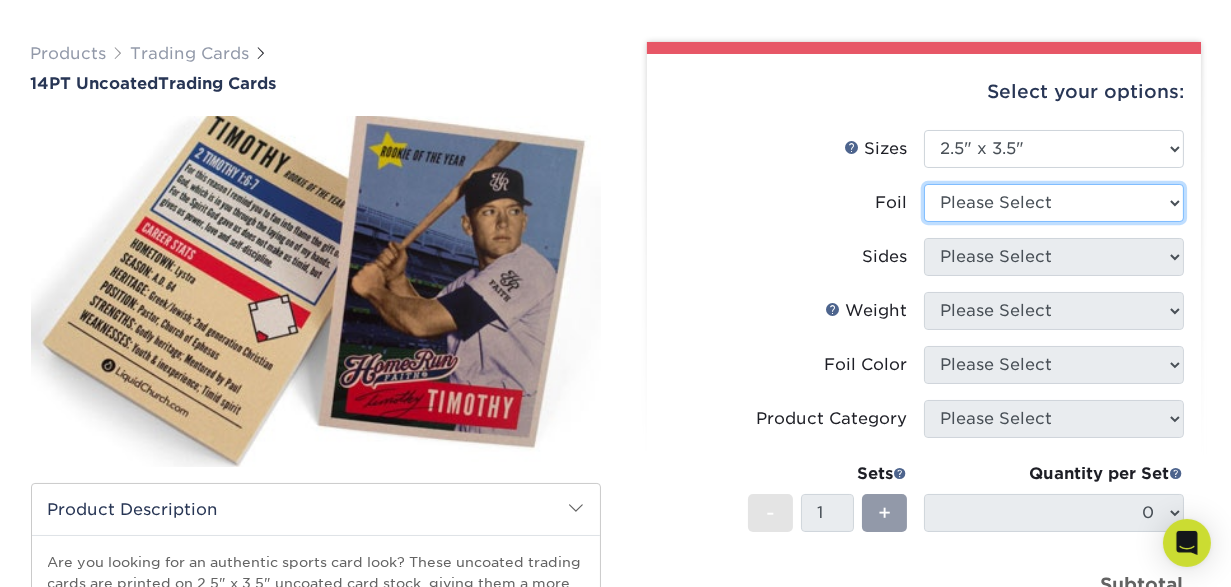 select on "0" 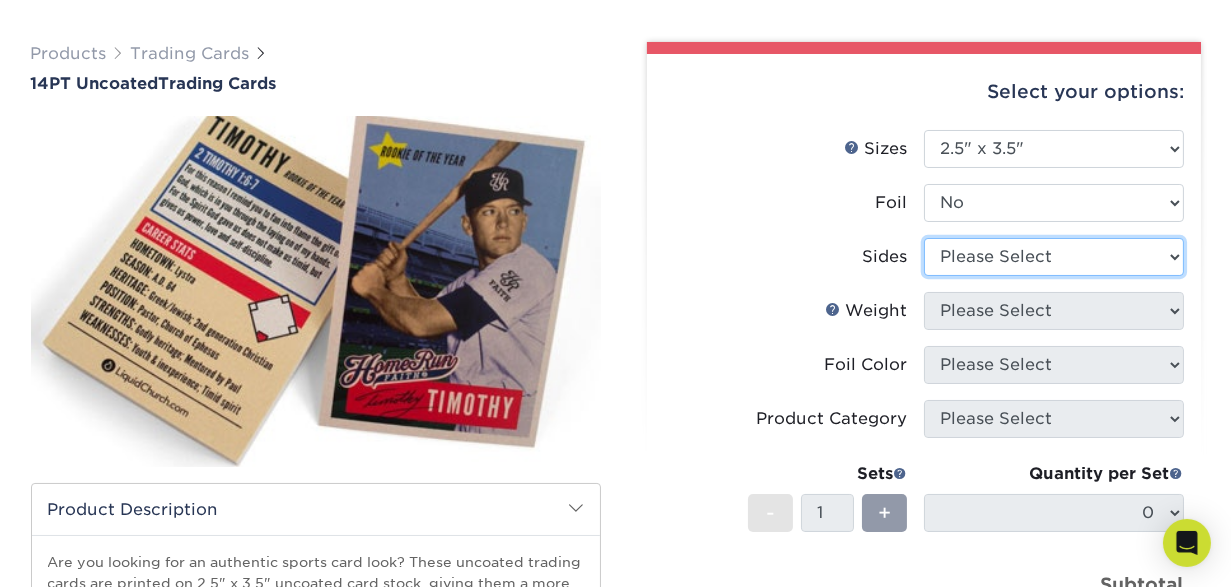 click on "Please Select Print Both Sides Print Front Only" at bounding box center [1054, 257] 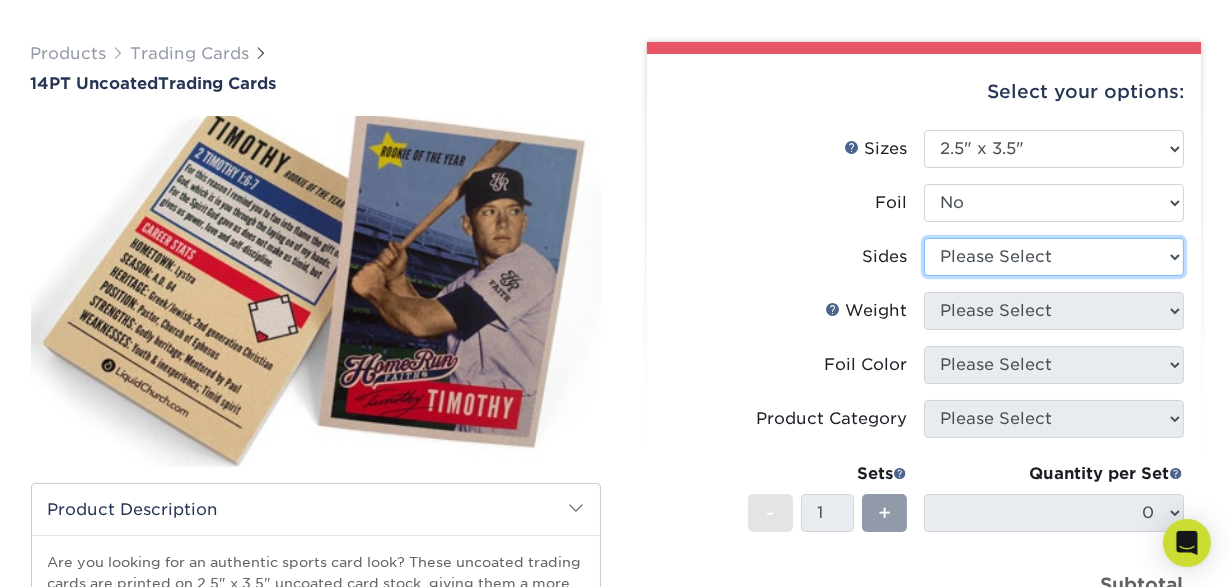 select on "13abbda7-1d64-4f25-8bb2-c179b224825d" 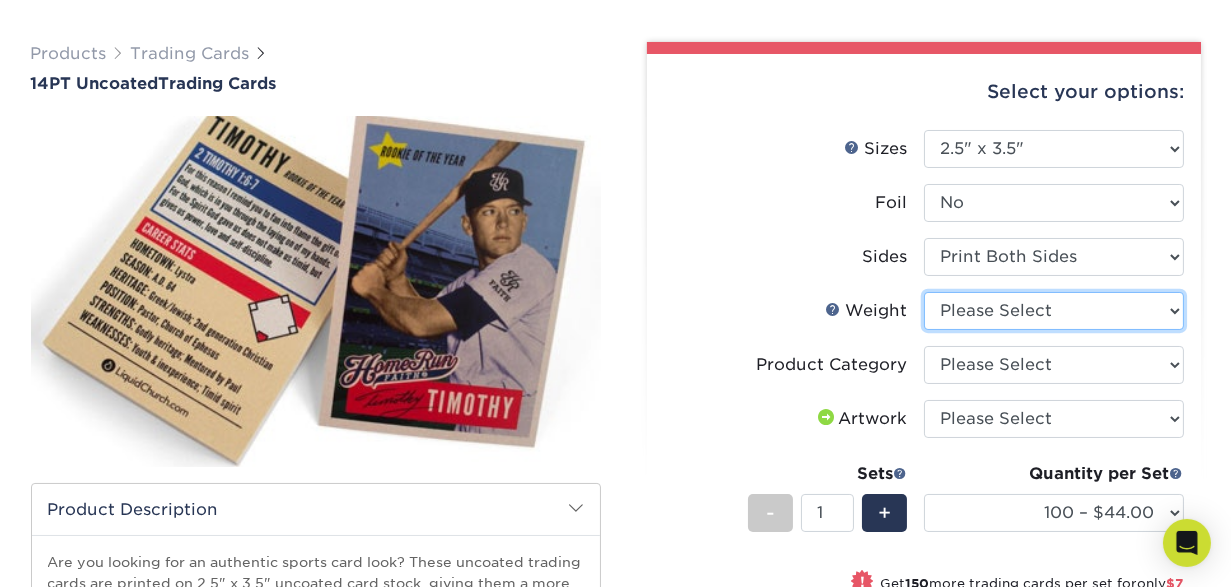 click on "Please Select 14PT Uncoated" at bounding box center (1054, 311) 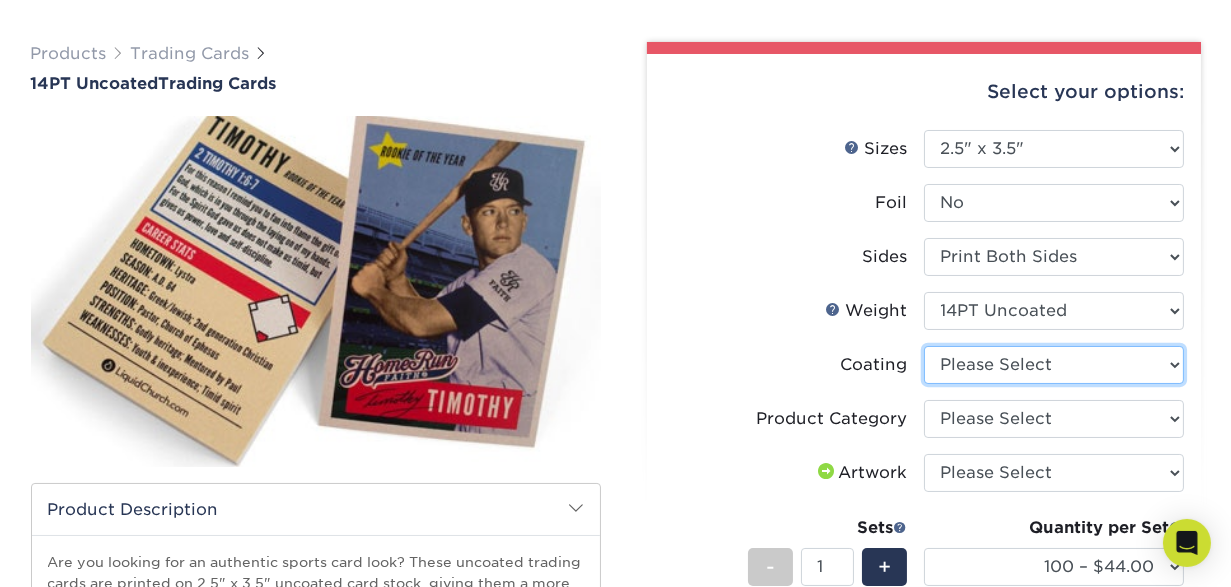 click at bounding box center [1054, 365] 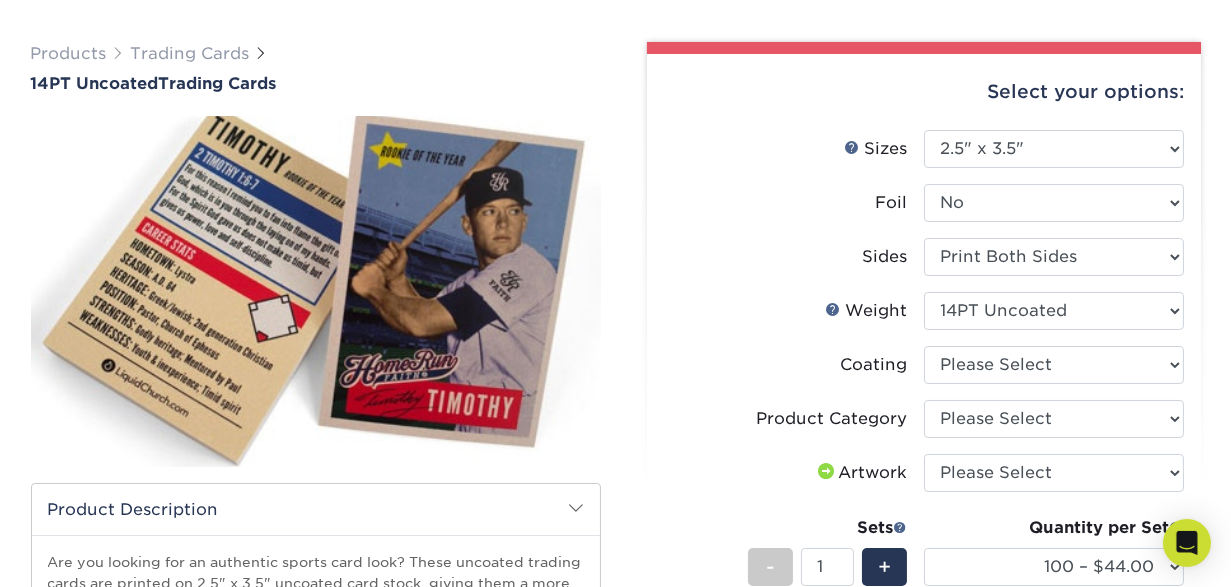 click on "Coating" at bounding box center (794, 365) 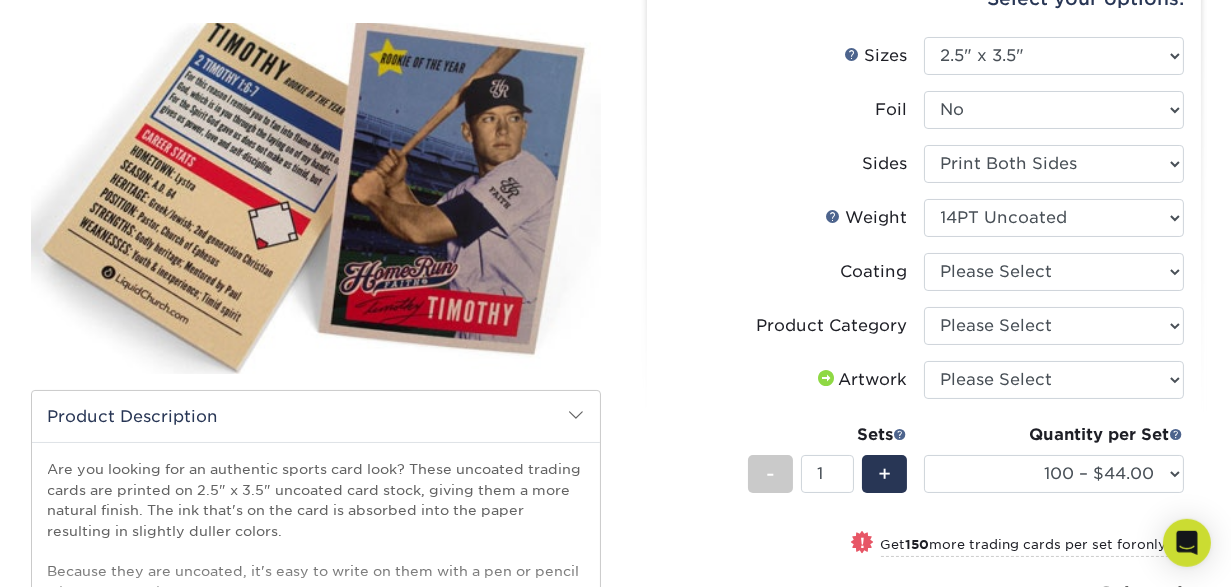 scroll, scrollTop: 239, scrollLeft: 0, axis: vertical 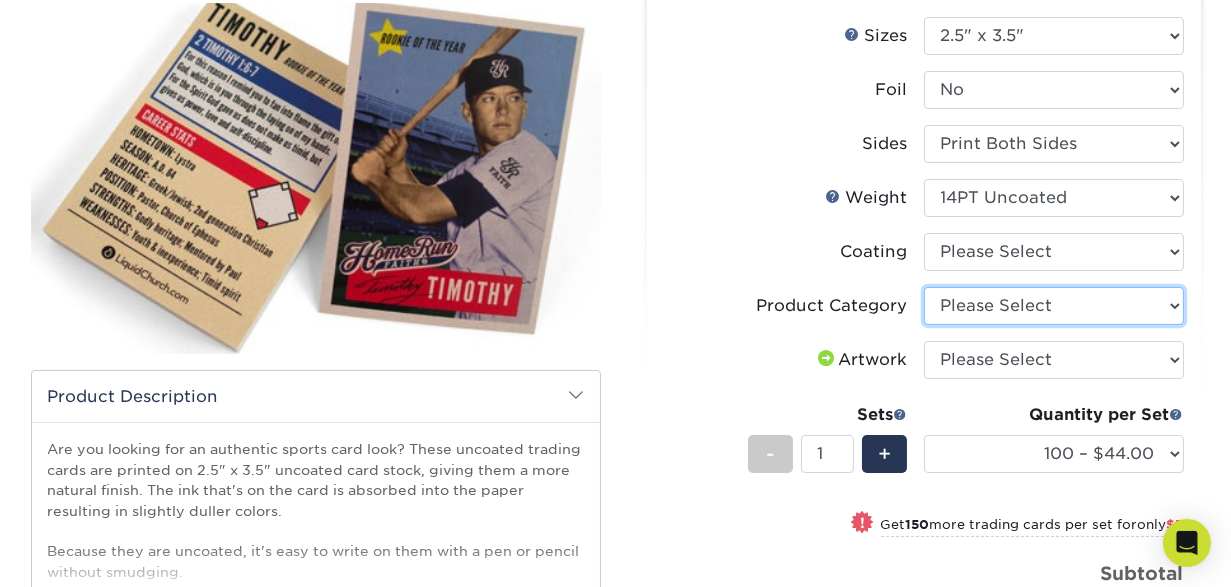 select on "c2f9bce9-36c2-409d-b101-c29d9d031e18" 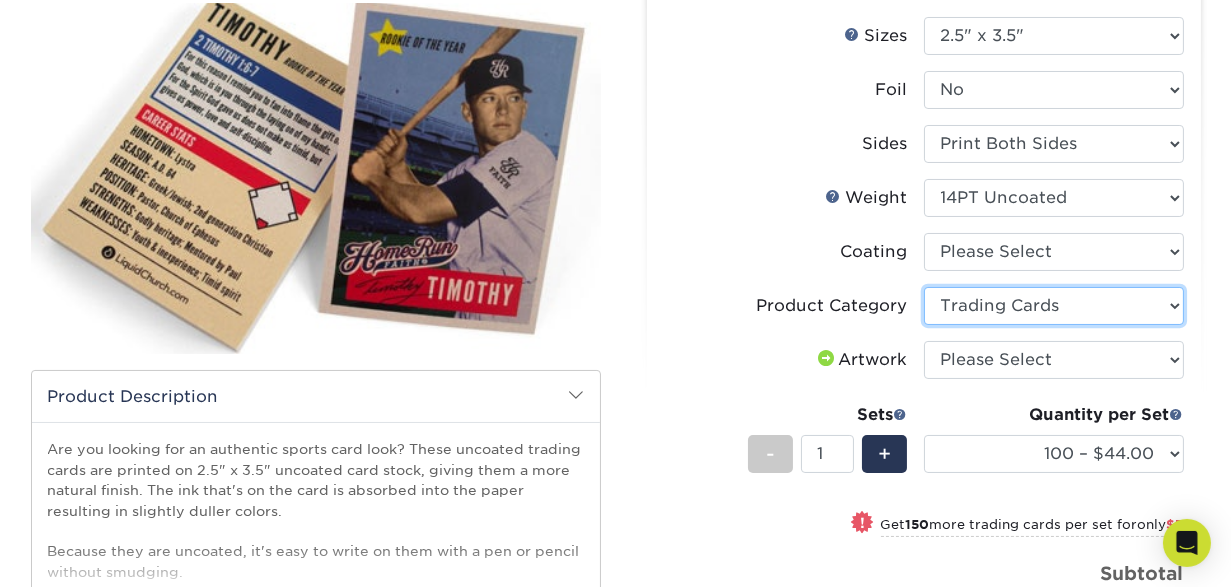 click on "Trading Cards" at bounding box center (0, 0) 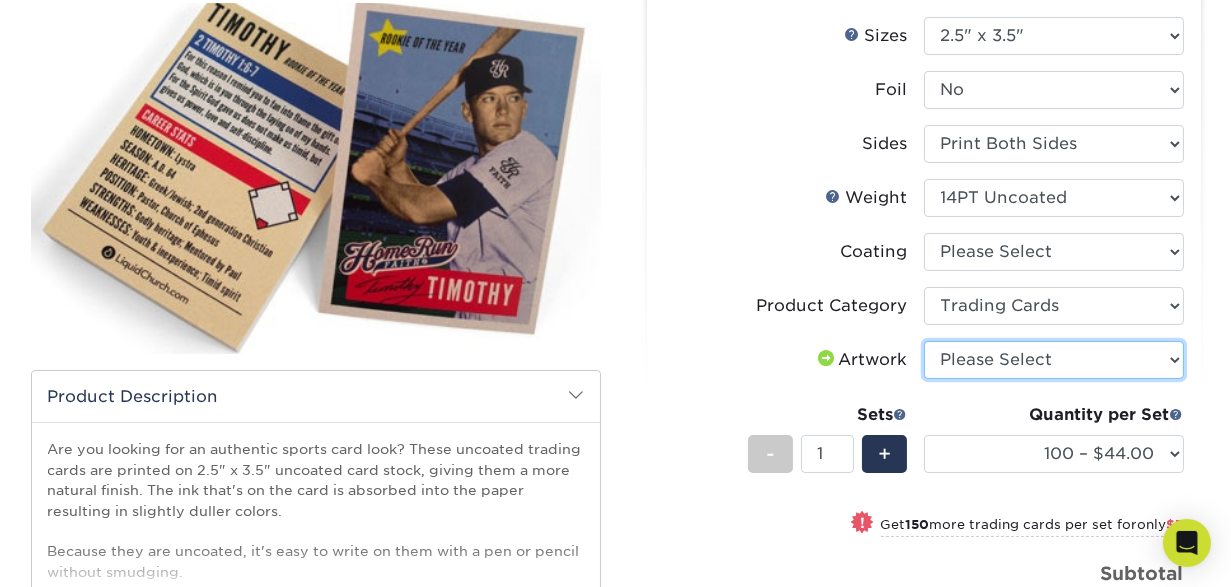 select on "upload" 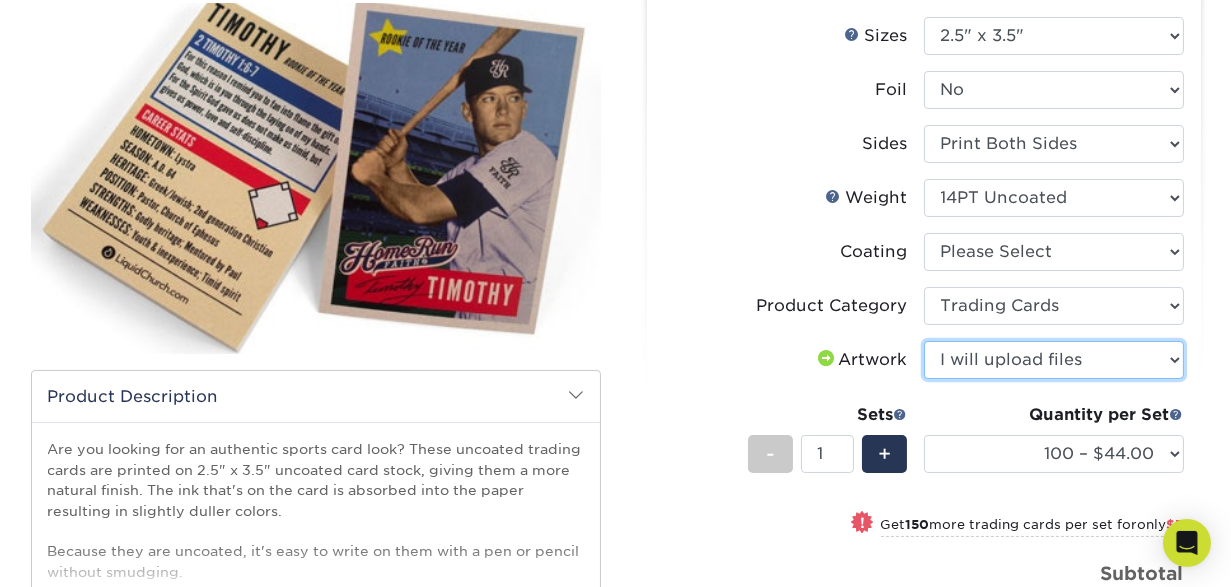 click on "I will upload files" at bounding box center (0, 0) 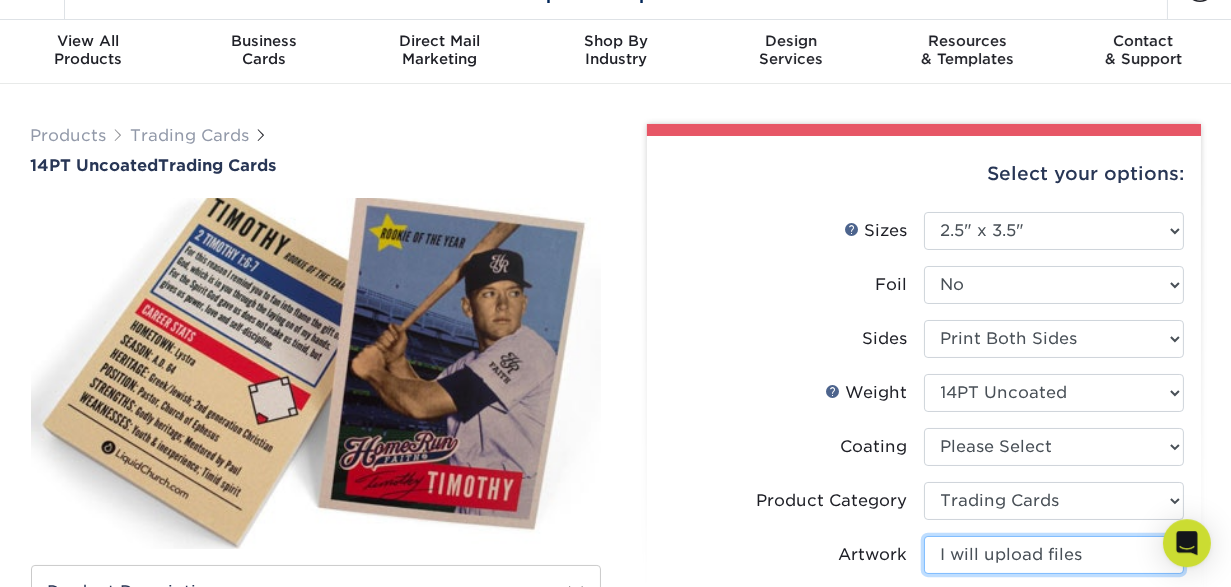 scroll, scrollTop: 0, scrollLeft: 0, axis: both 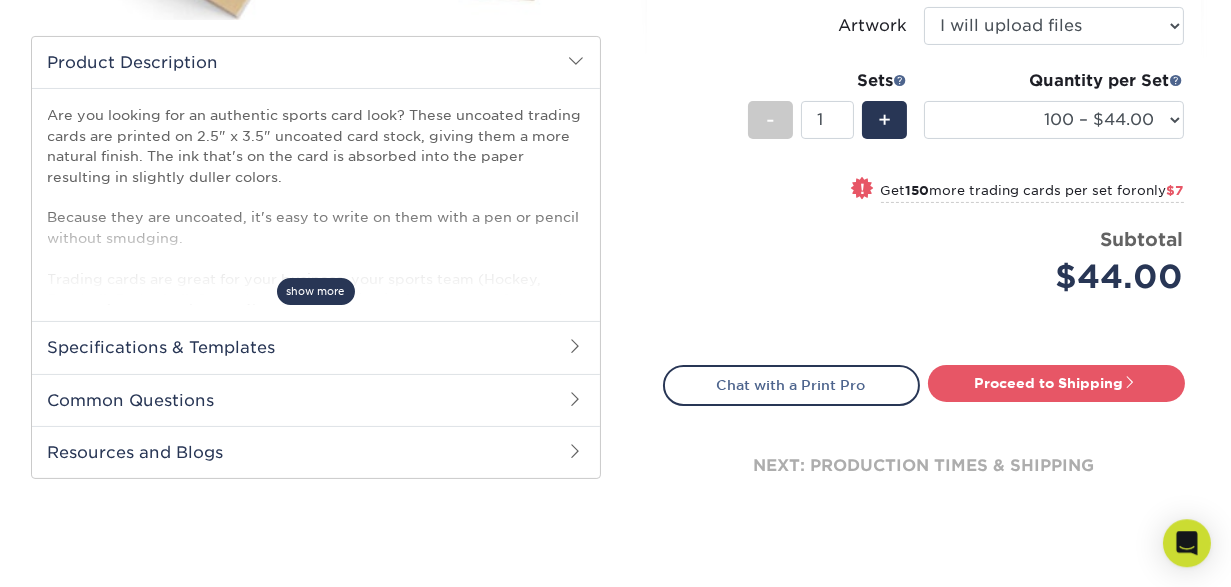 click on "show more" at bounding box center [316, 291] 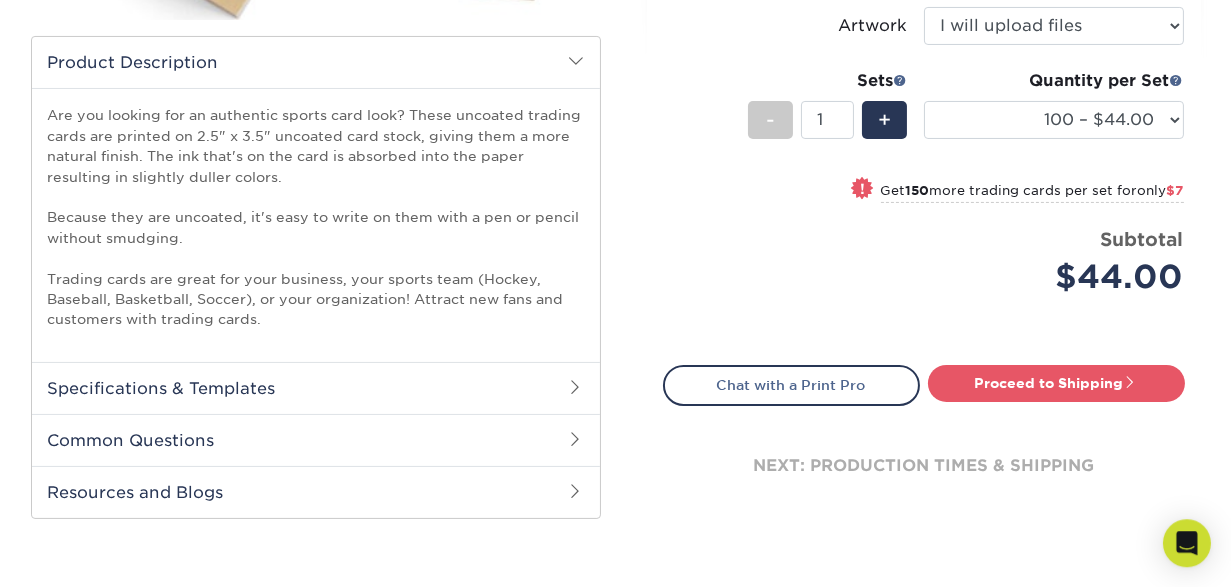 click on "Specifications & Templates" at bounding box center [316, 388] 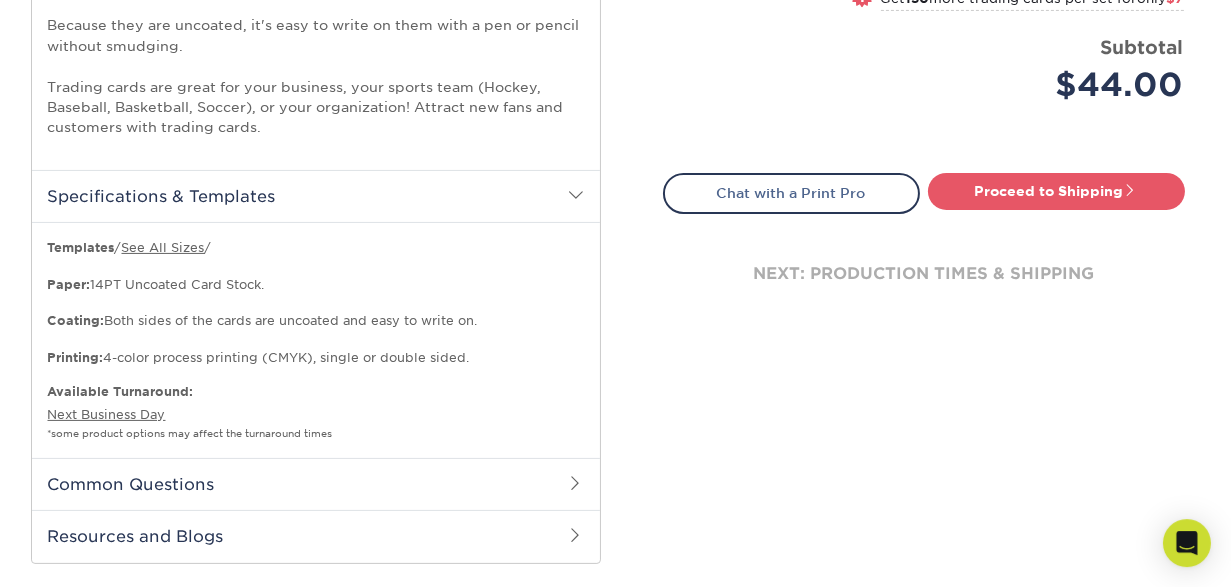 scroll, scrollTop: 785, scrollLeft: 0, axis: vertical 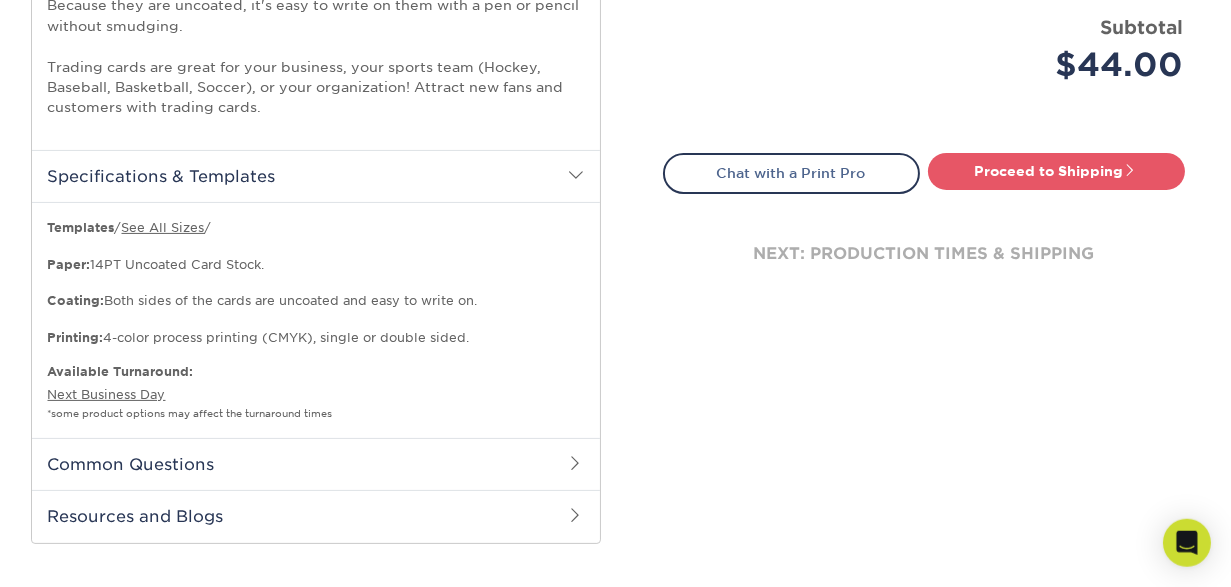 click on "Common Questions" at bounding box center [316, 464] 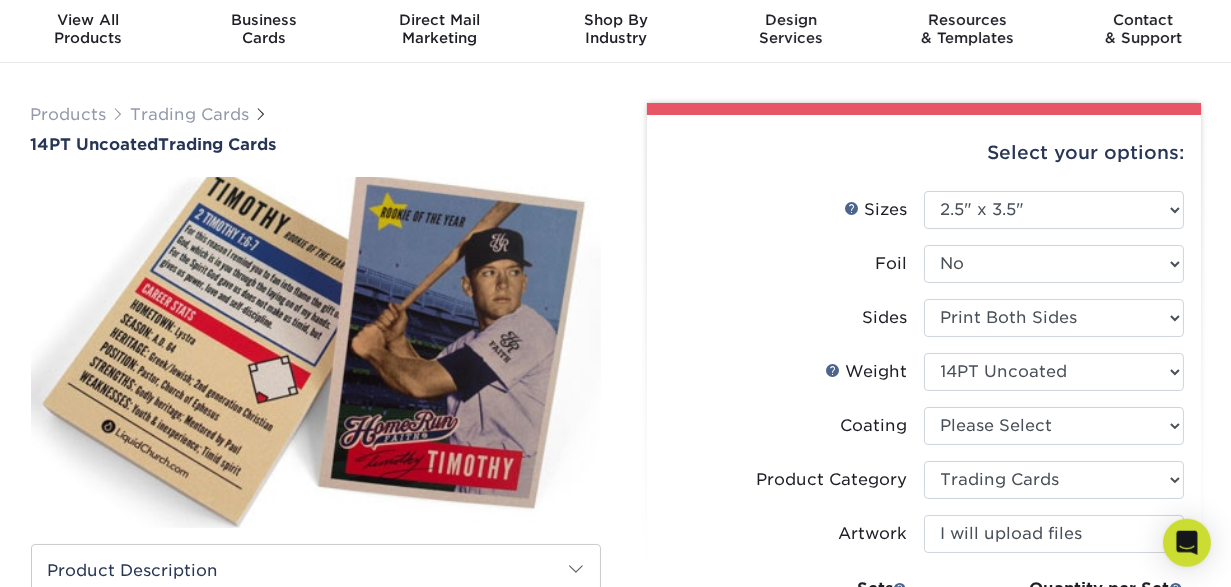 scroll, scrollTop: 0, scrollLeft: 0, axis: both 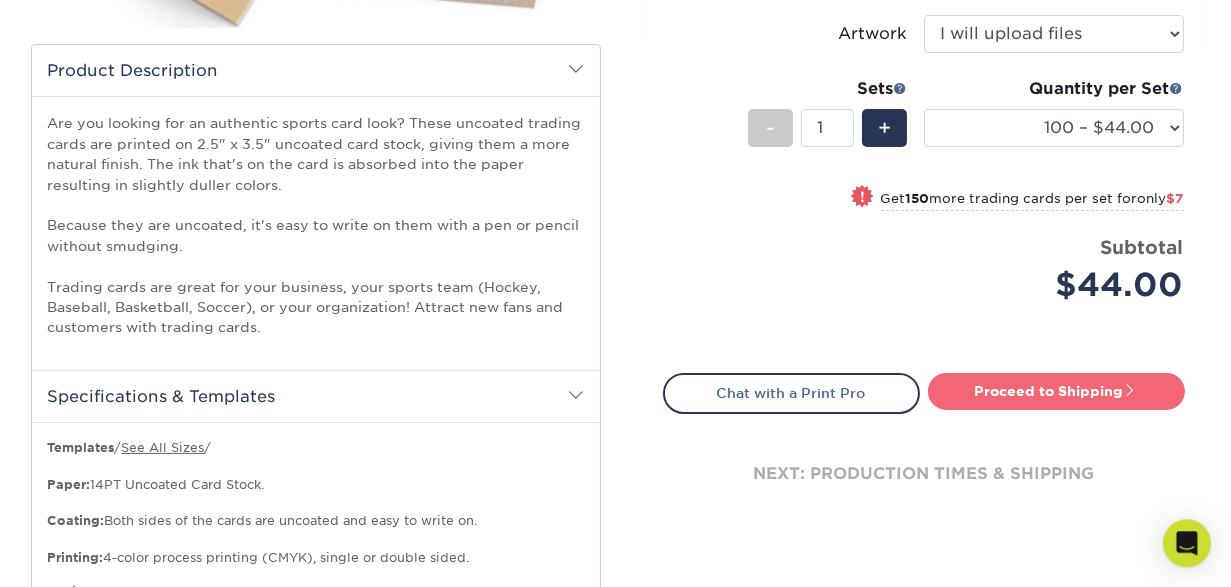 click on "Proceed to Shipping" at bounding box center [1056, 391] 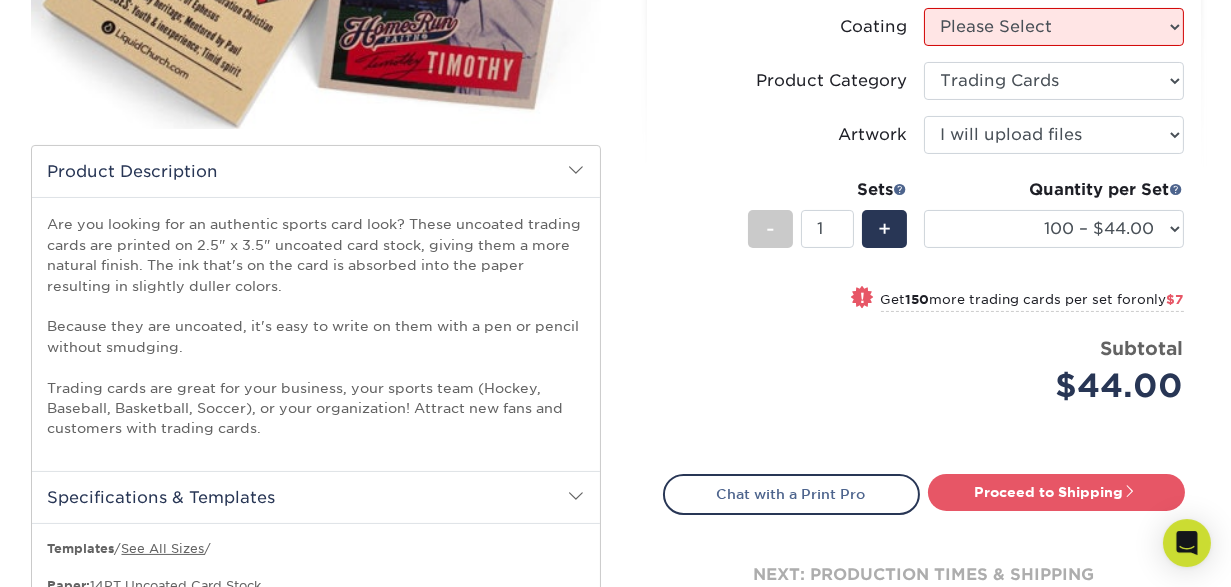 scroll, scrollTop: 451, scrollLeft: 0, axis: vertical 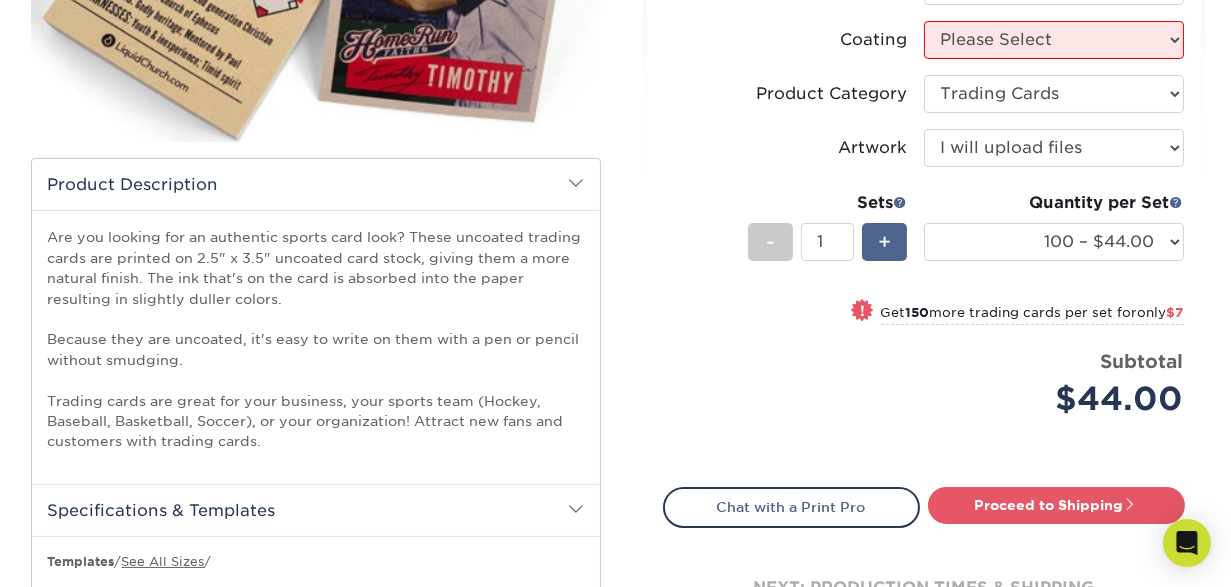 click on "+" at bounding box center [884, 242] 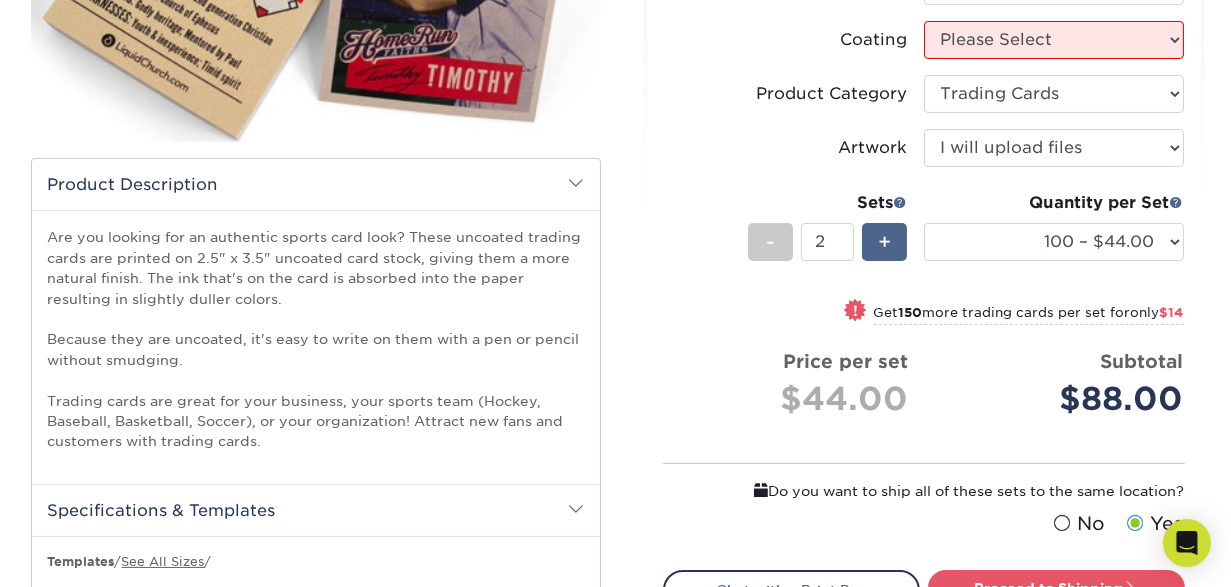 click on "+" at bounding box center (884, 242) 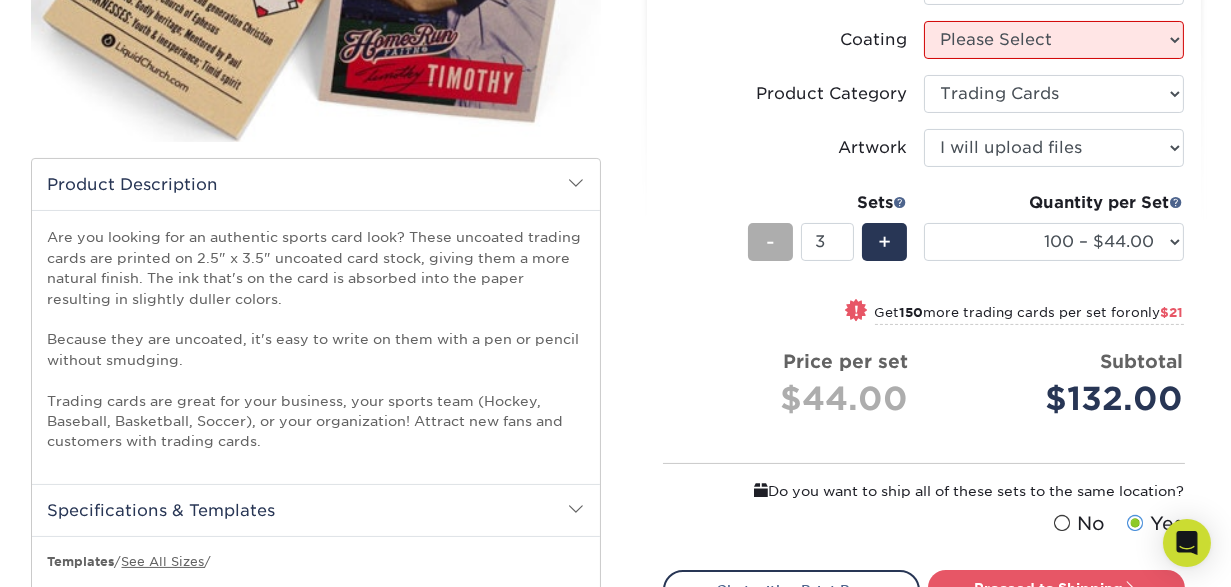 click on "-" at bounding box center (770, 242) 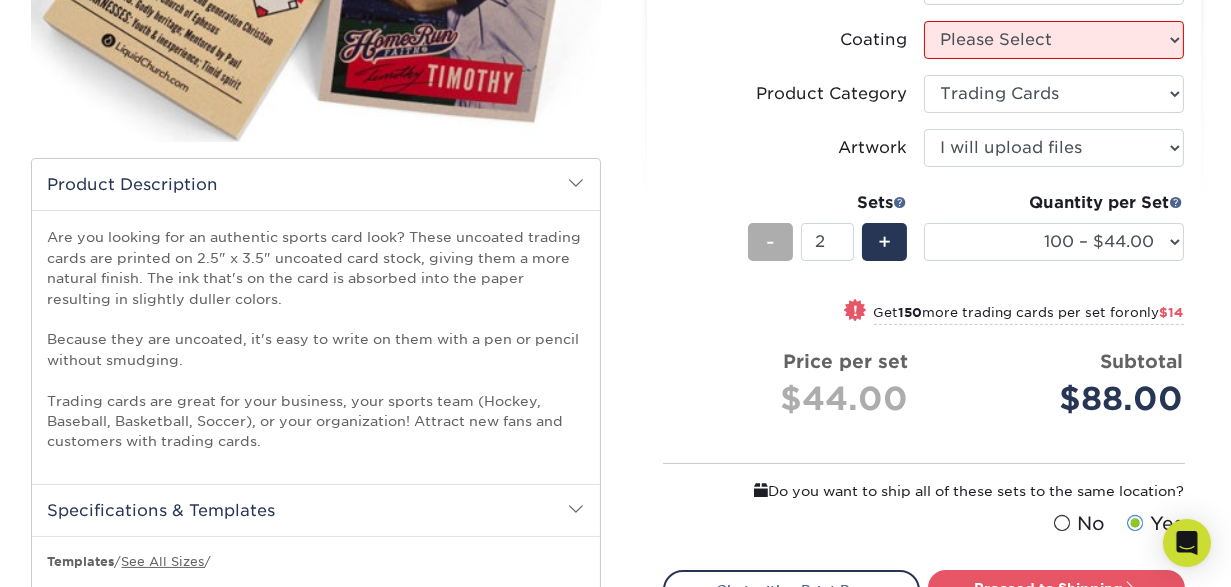 click on "-" at bounding box center (770, 242) 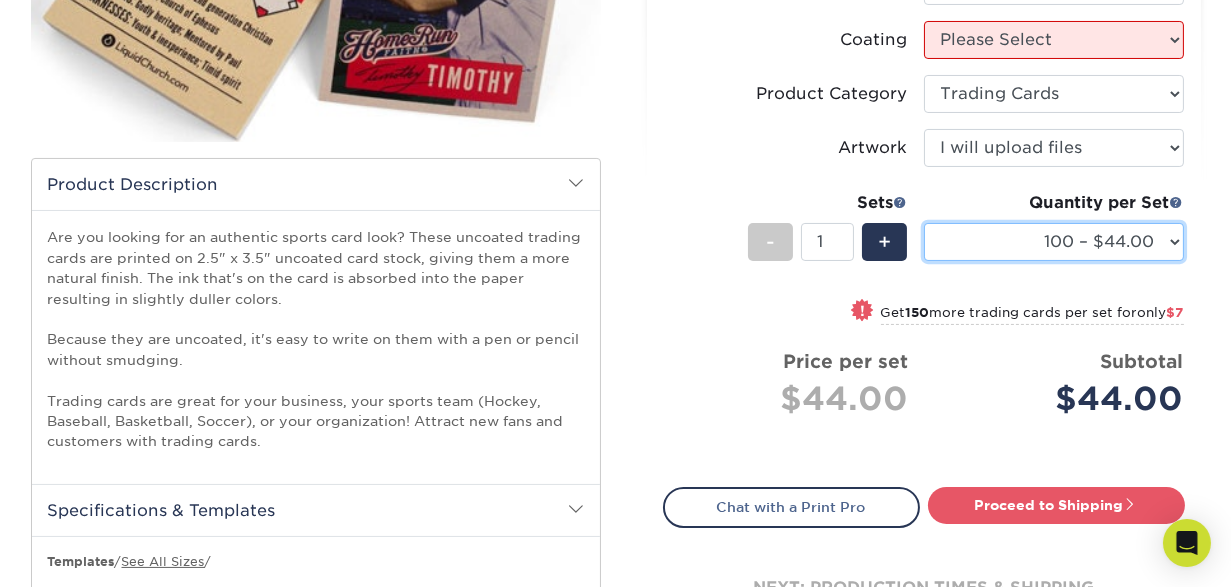 select on "250 – $51.00" 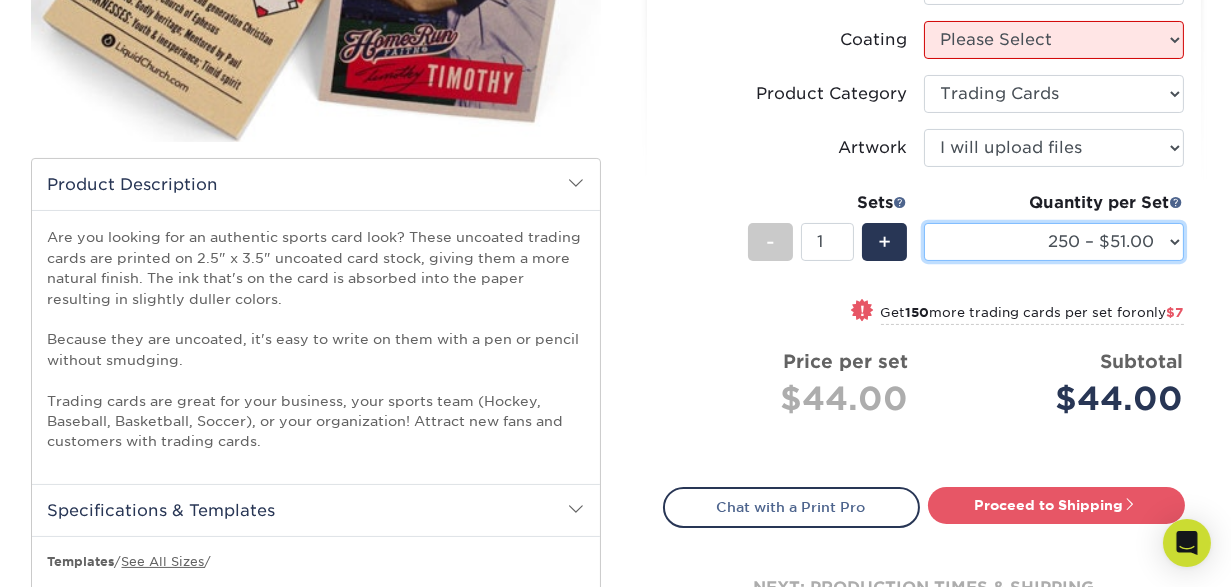 click on "250 – $51.00" at bounding box center (0, 0) 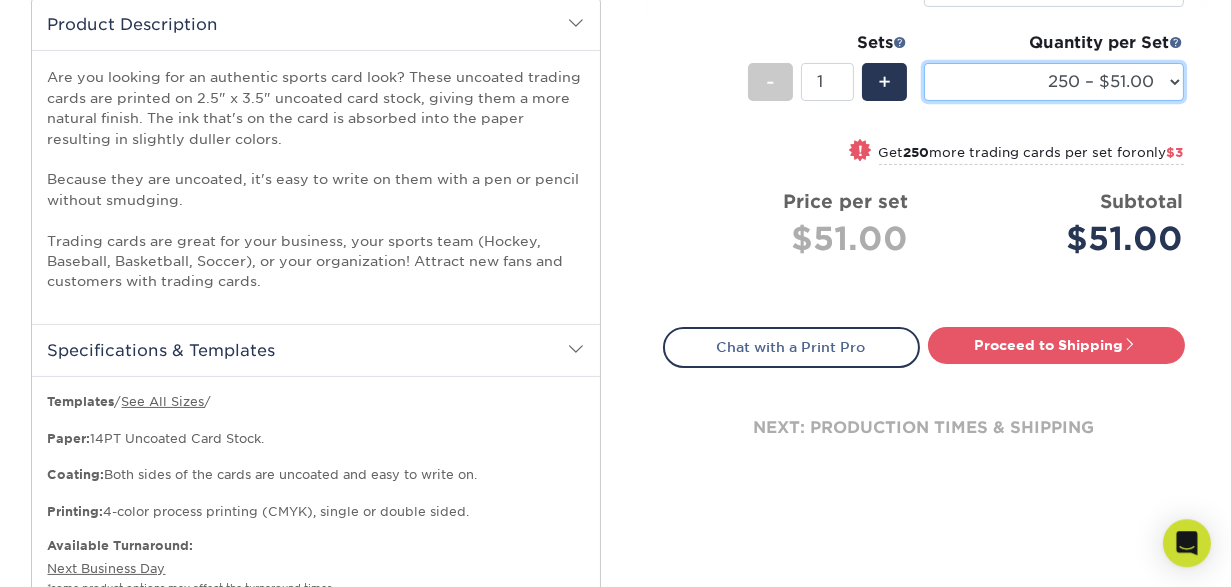 scroll, scrollTop: 649, scrollLeft: 0, axis: vertical 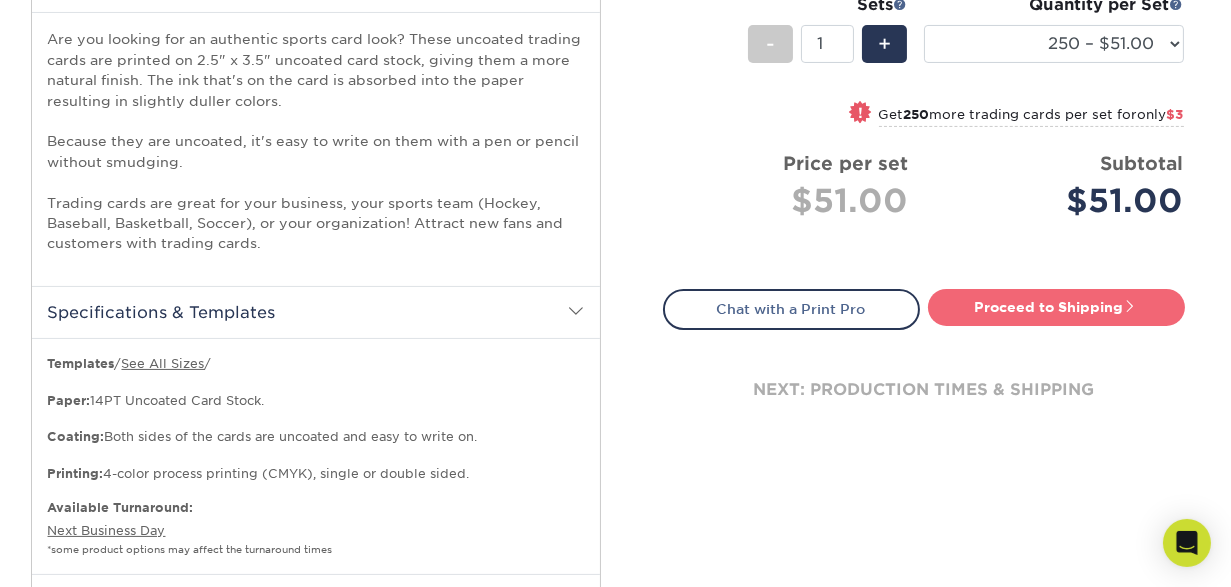 click on "Proceed to Shipping" at bounding box center (1056, 307) 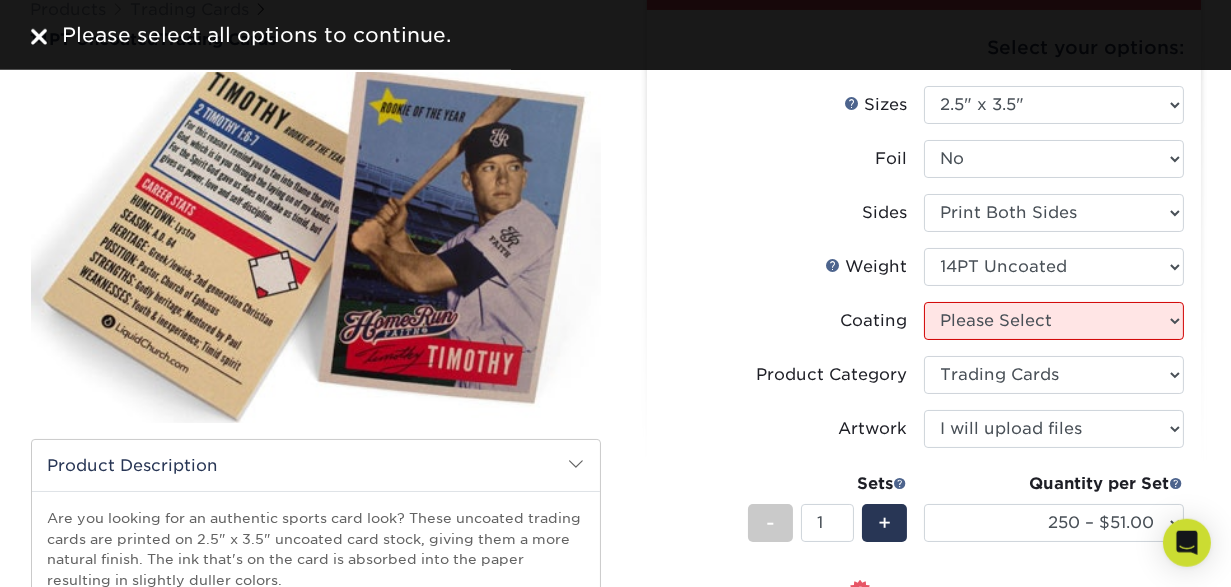 scroll, scrollTop: 160, scrollLeft: 0, axis: vertical 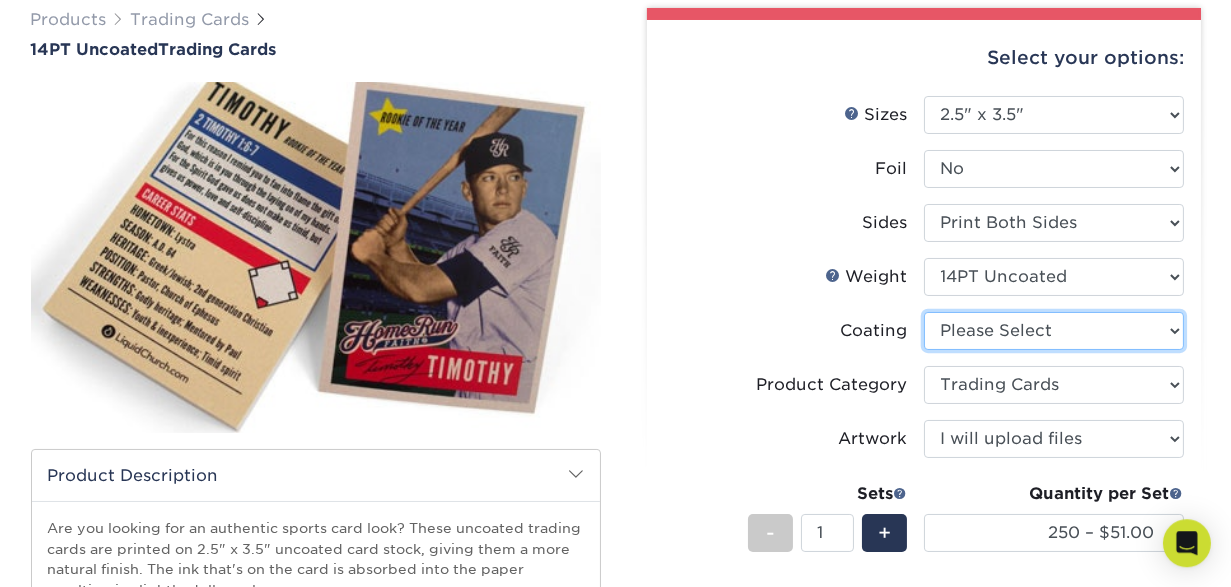 select on "3e7618de-abca-4bda-9f97-8b9129e913d8" 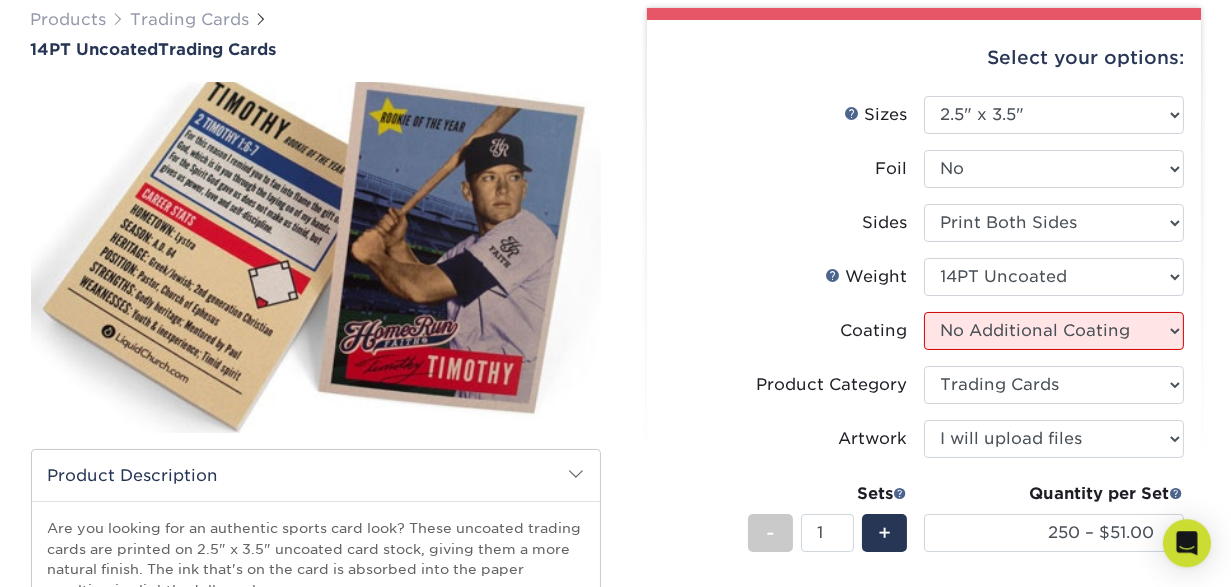 select on "-1" 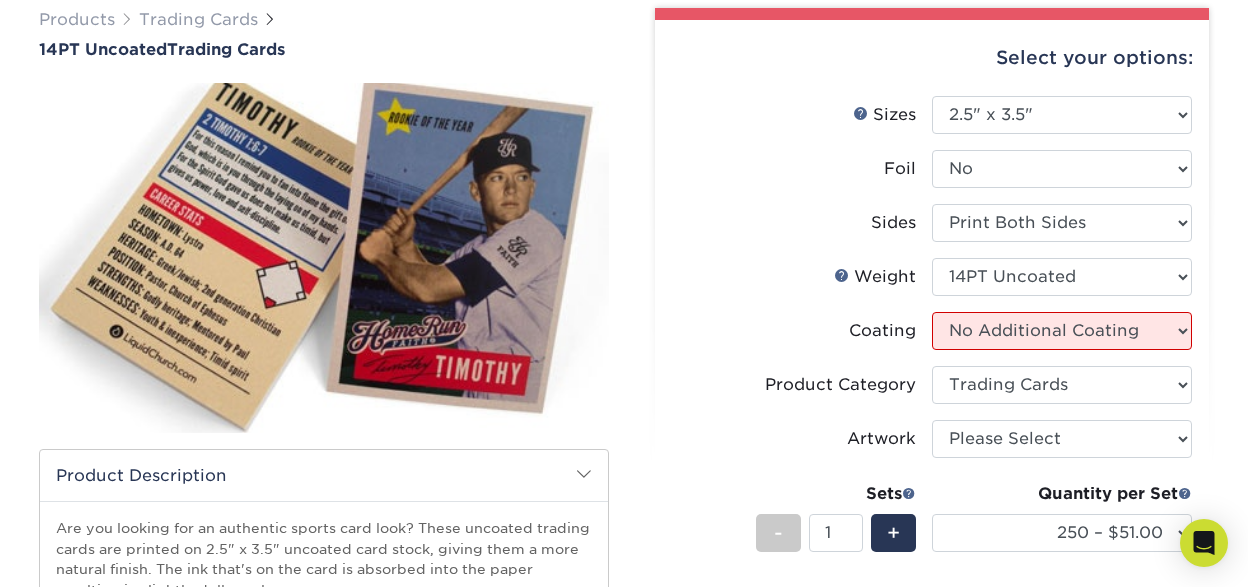 select on "-1" 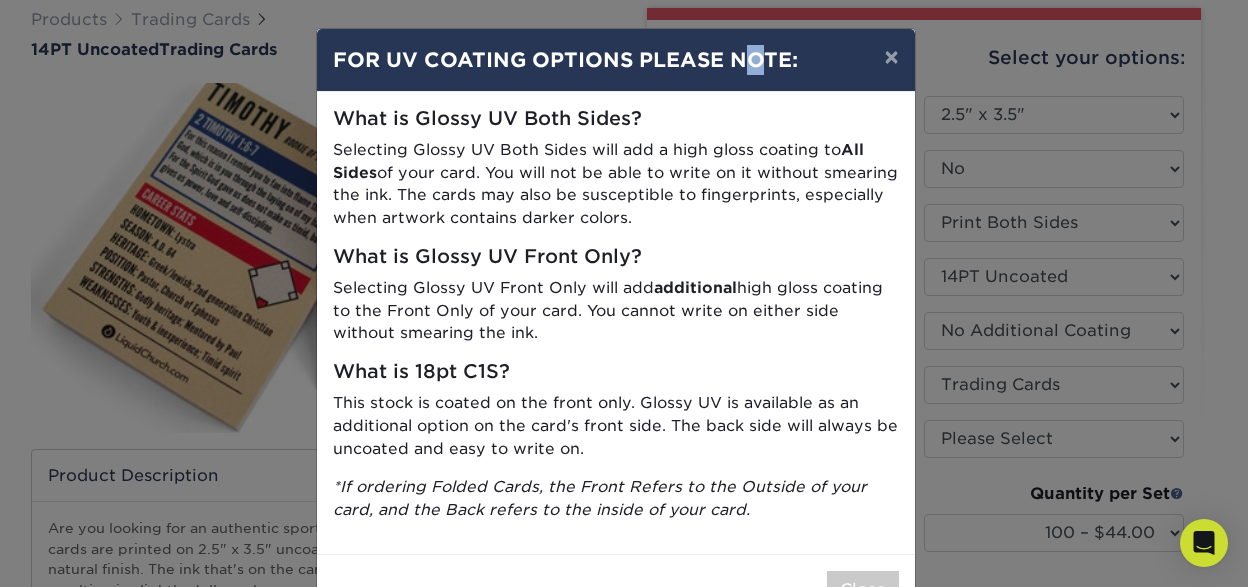 drag, startPoint x: 761, startPoint y: 70, endPoint x: 746, endPoint y: 58, distance: 19.209373 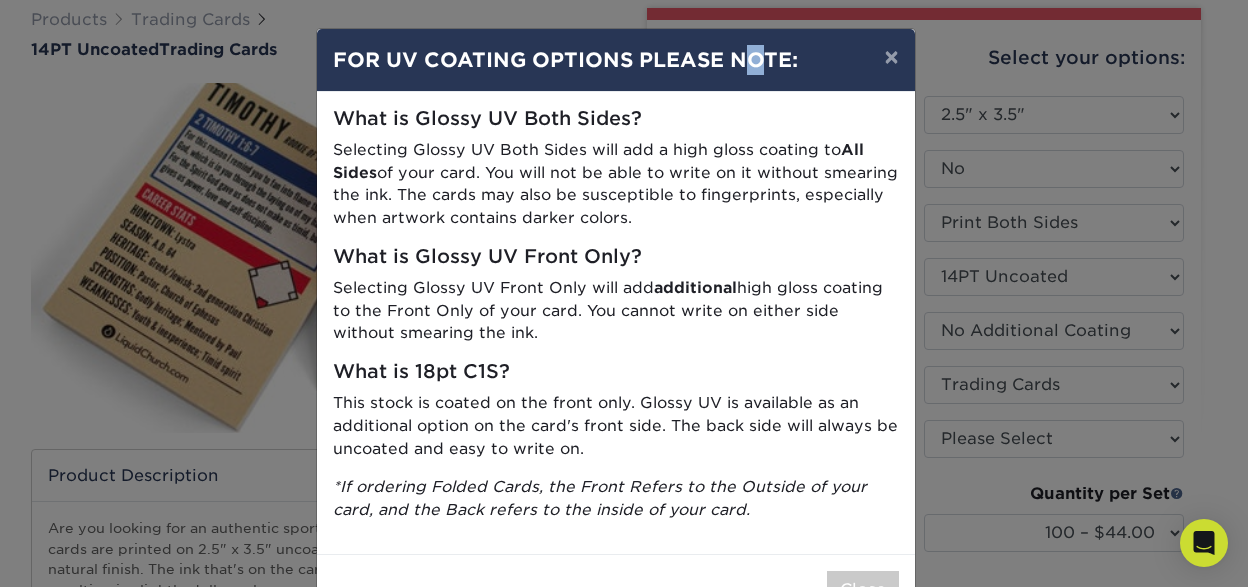 click on "FOR UV COATING OPTIONS PLEASE NOTE:" at bounding box center (616, 60) 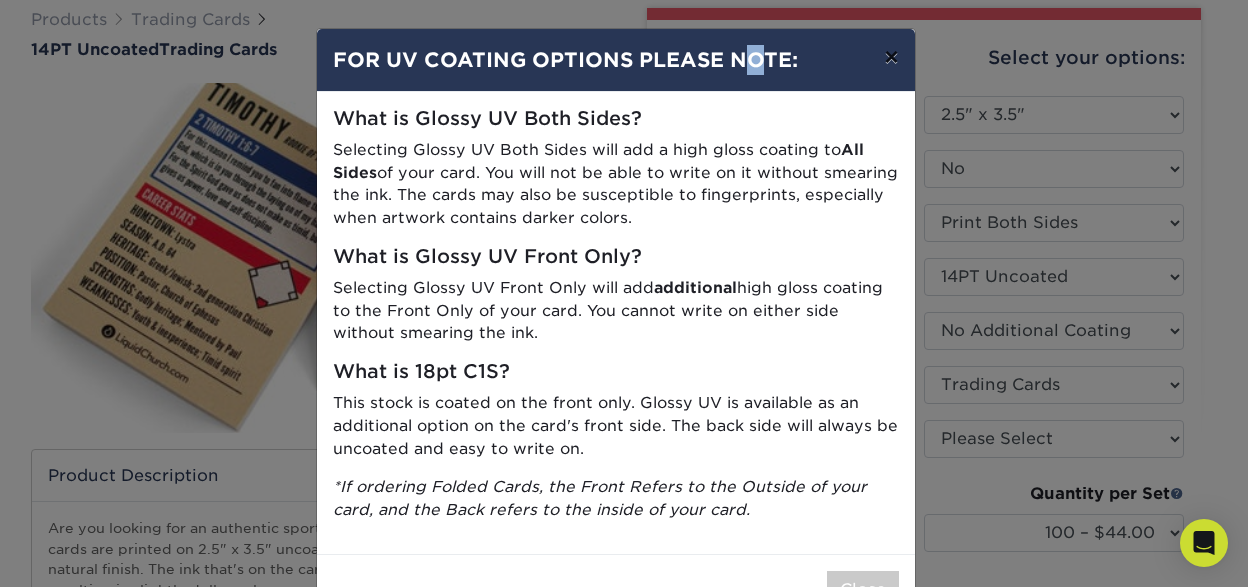 click on "×" at bounding box center [891, 57] 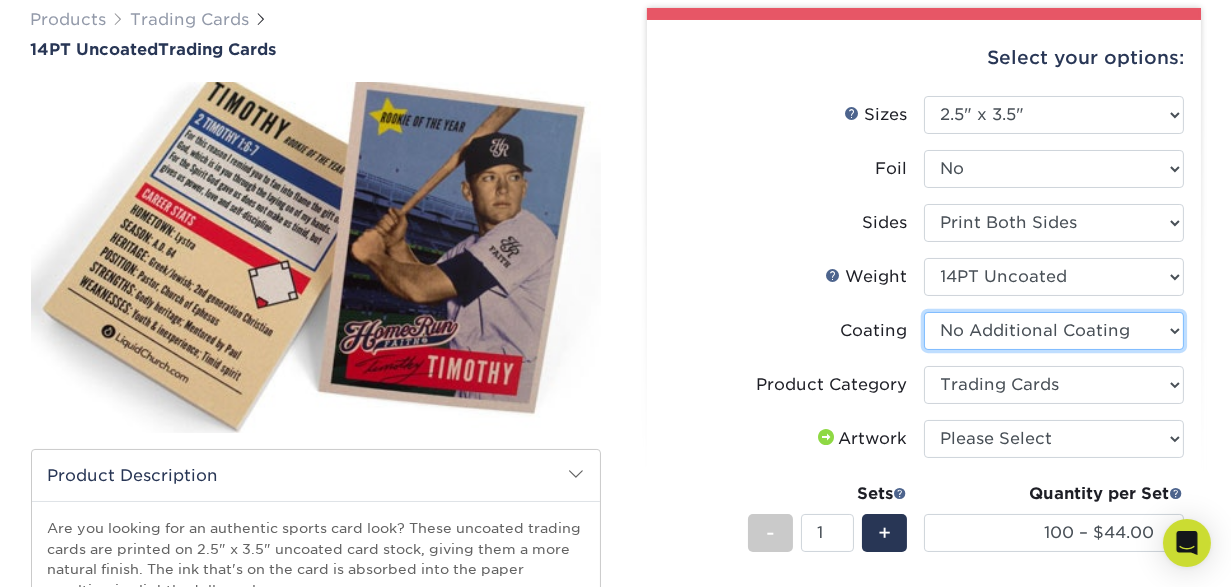 select on "-1" 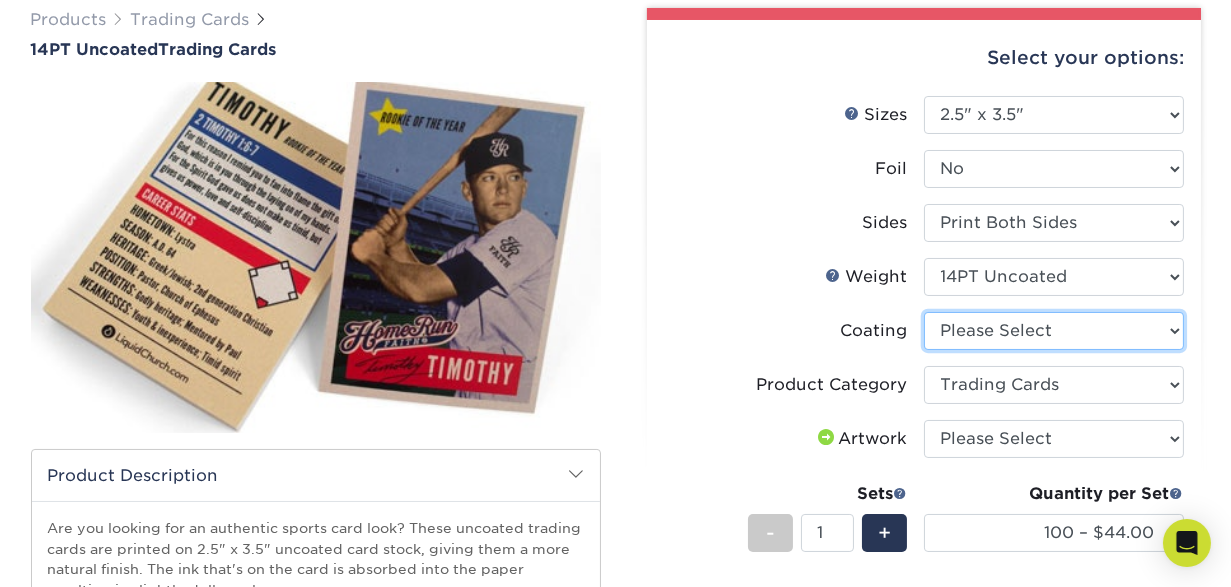 select 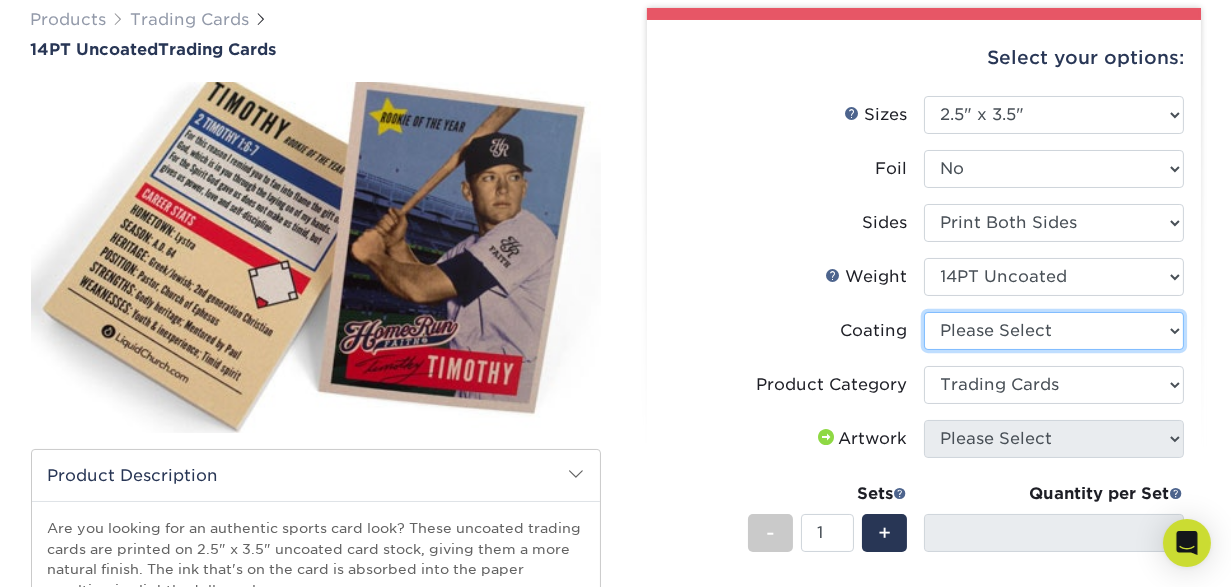 click at bounding box center [1054, 331] 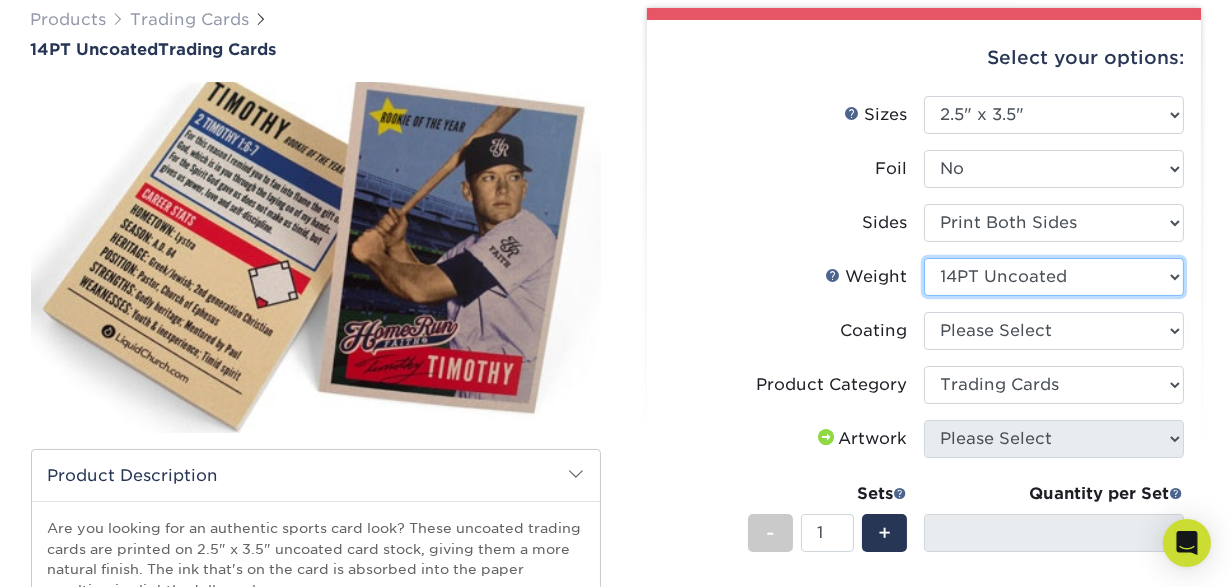 click on "Please Select 14PT Uncoated" at bounding box center (1054, 277) 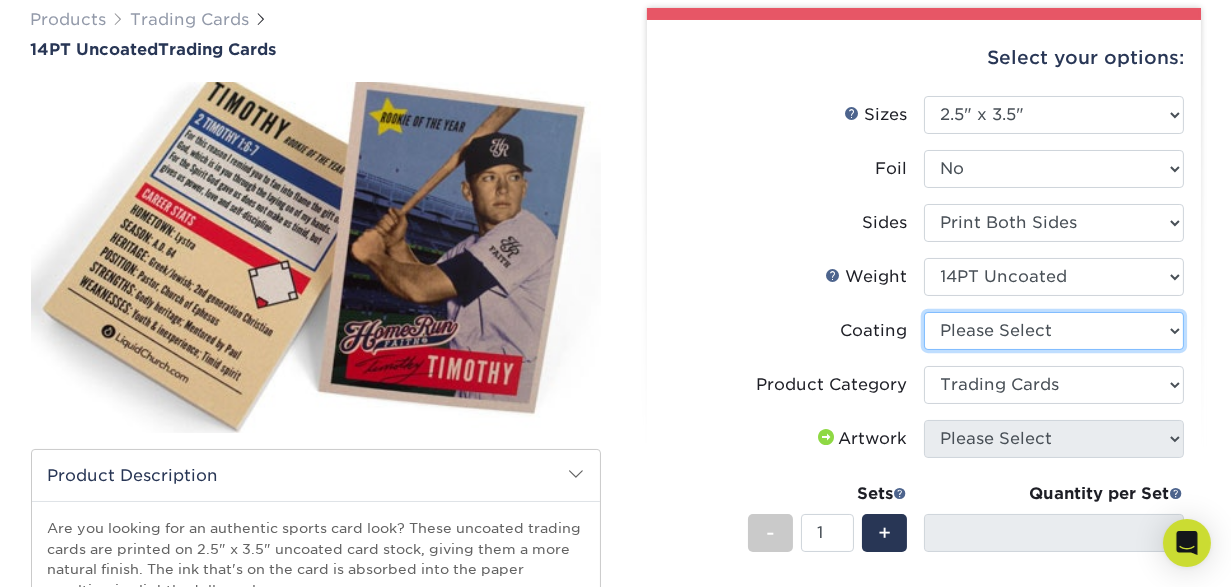 select on "3e7618de-abca-4bda-9f97-8b9129e913d8" 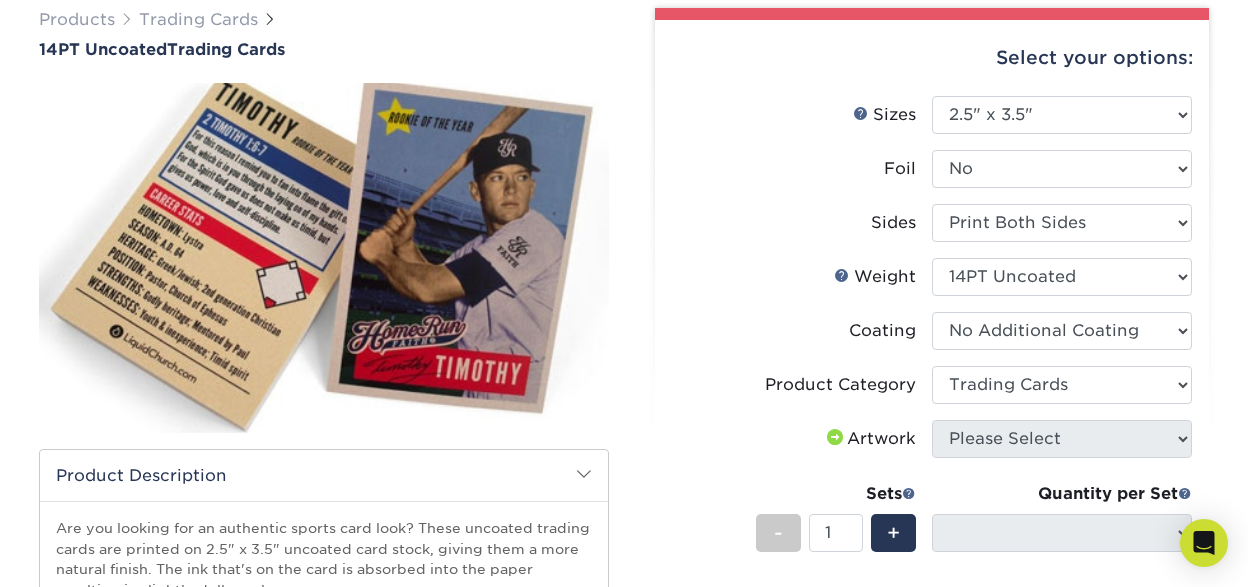 select on "-1" 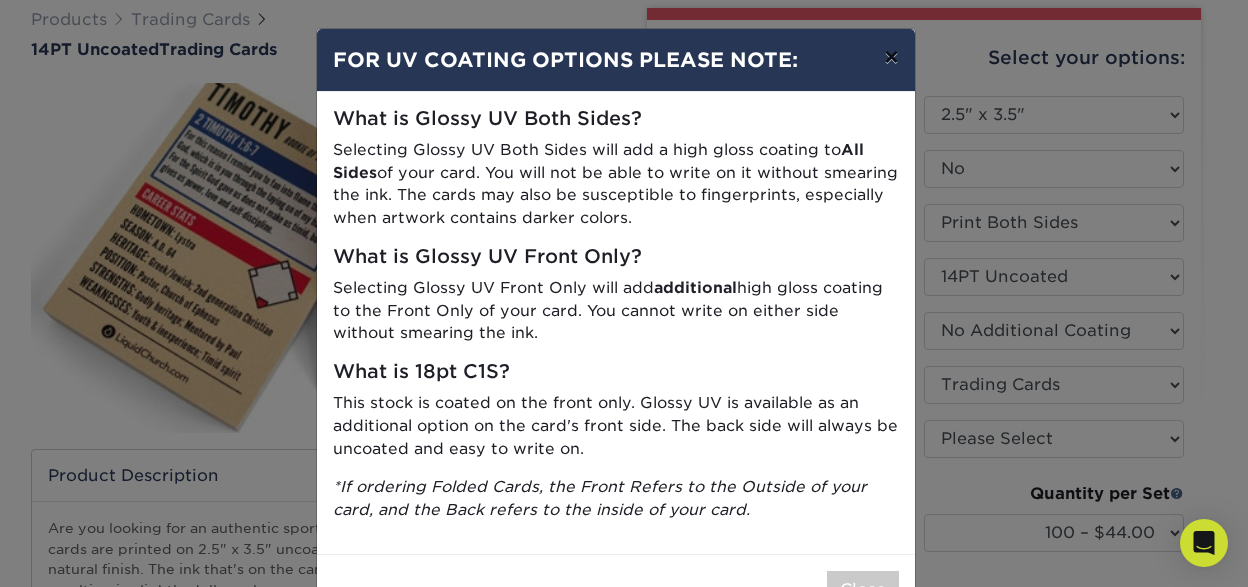 click on "×" at bounding box center (891, 57) 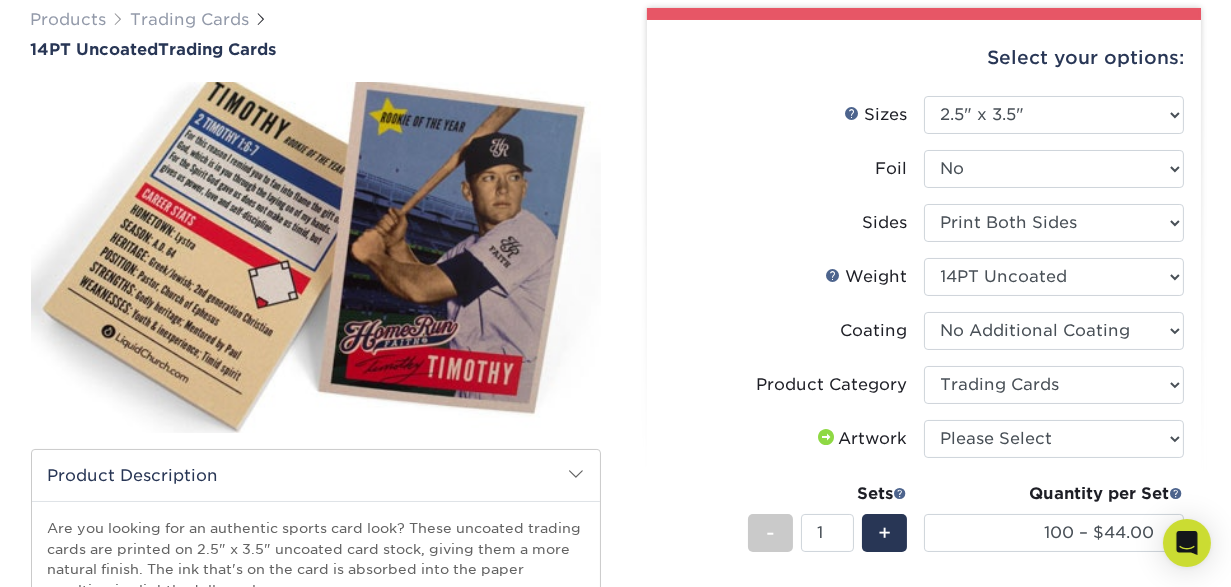 scroll, scrollTop: 0, scrollLeft: 0, axis: both 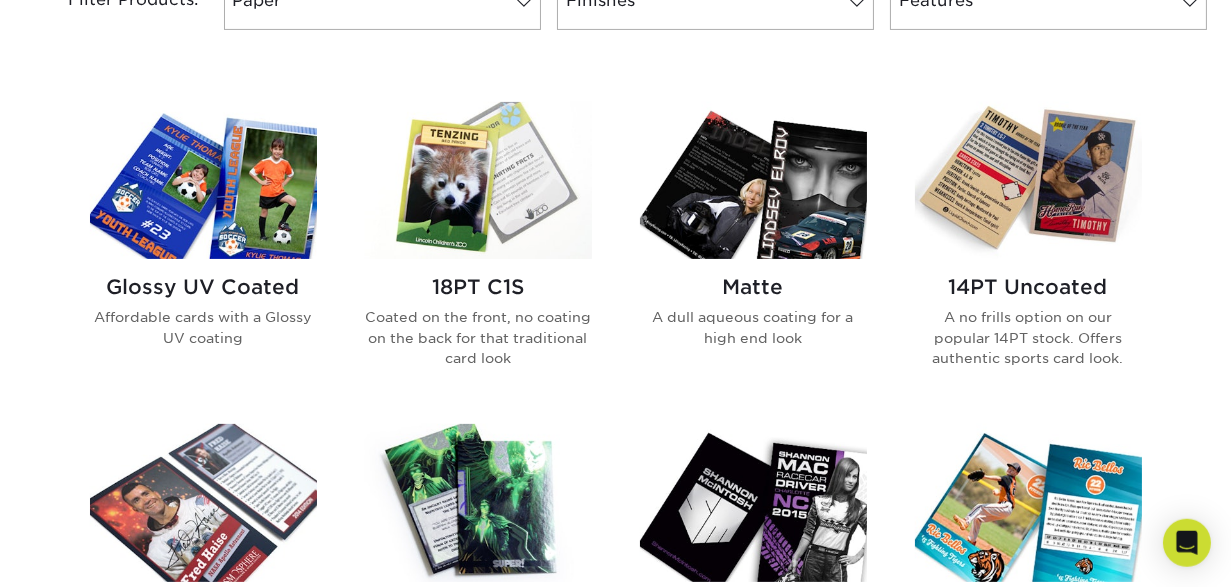click at bounding box center (478, 180) 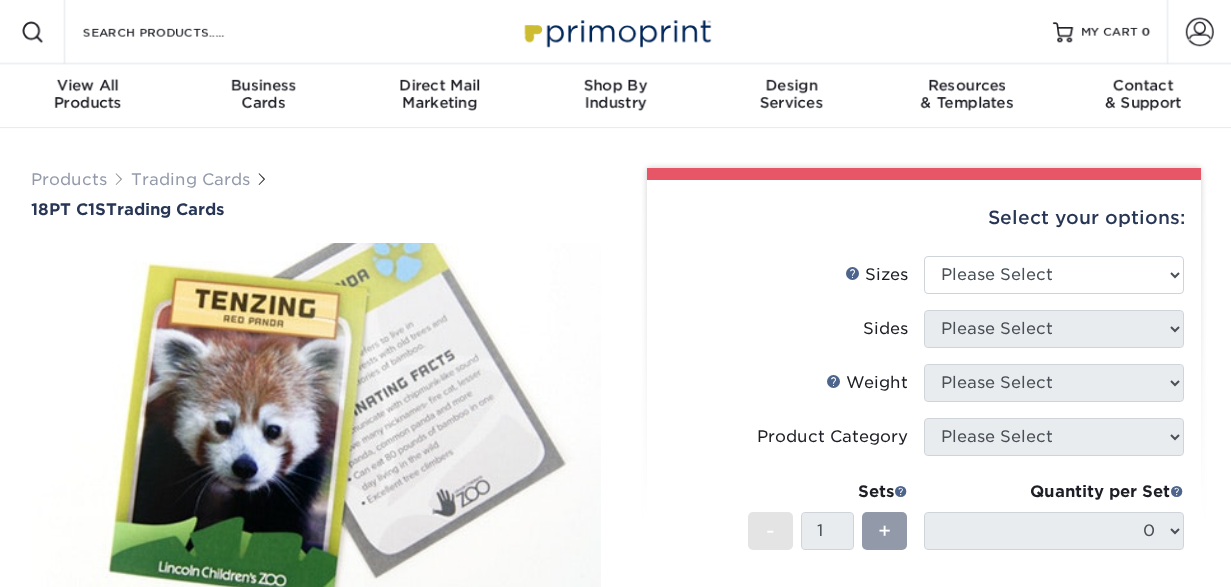 scroll, scrollTop: 0, scrollLeft: 0, axis: both 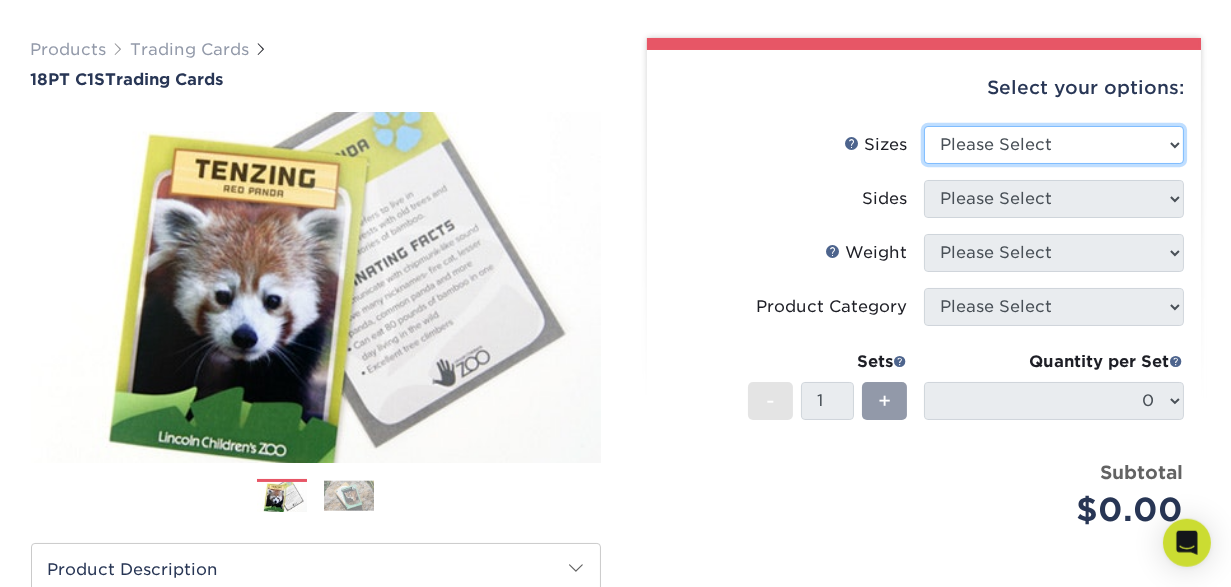 click on "Please Select
2.5" x 3.5"" at bounding box center [1054, 145] 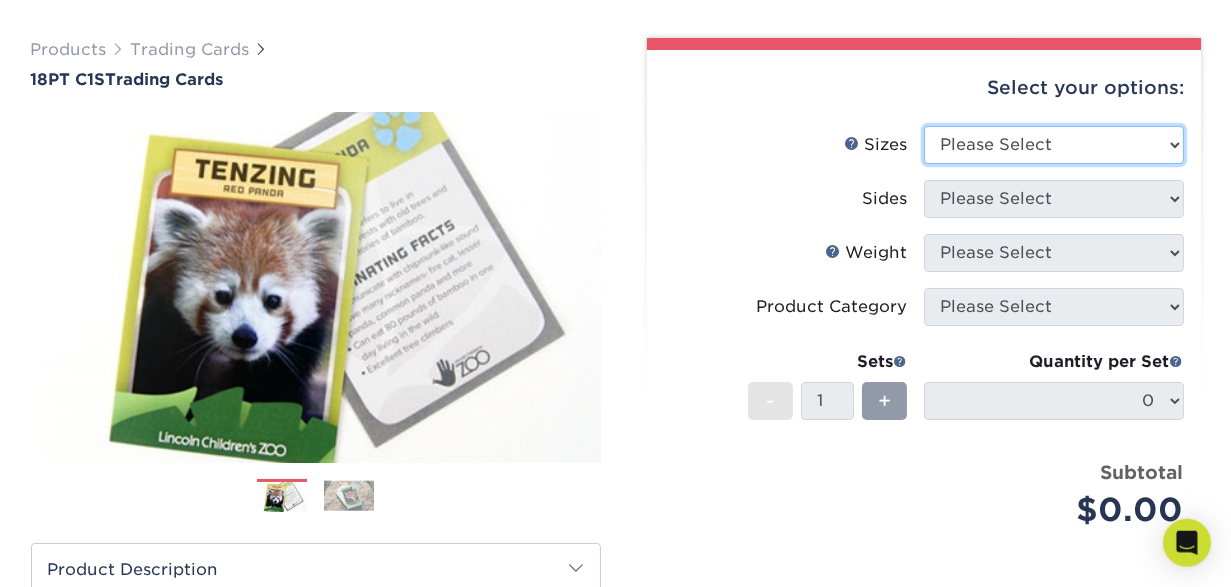 select on "2.50x3.50" 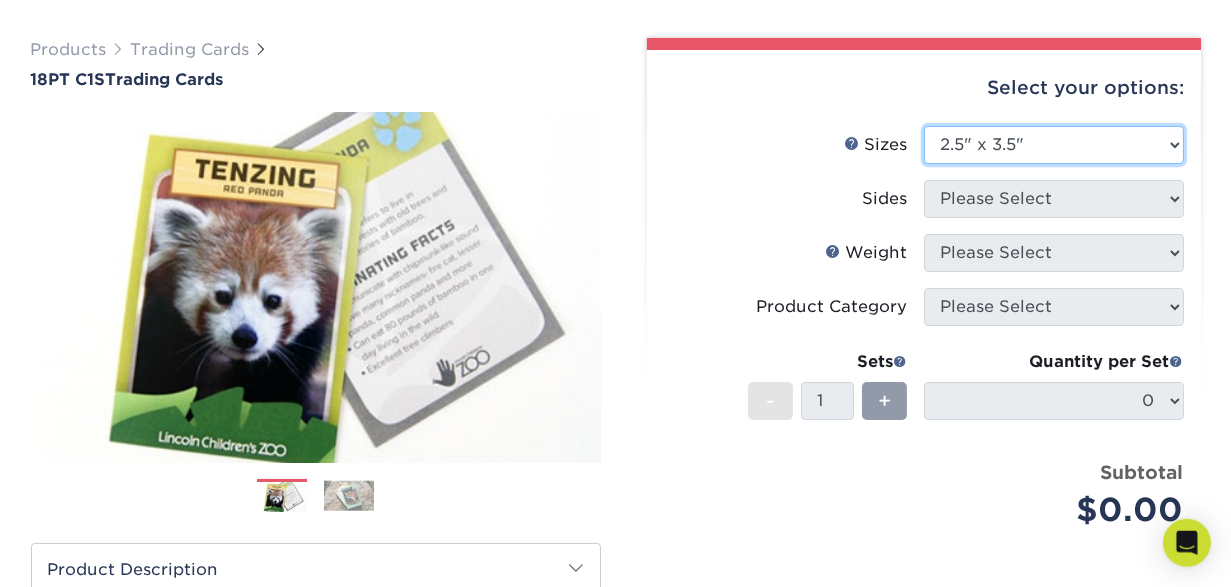 click on "2.5" x 3.5"" at bounding box center (0, 0) 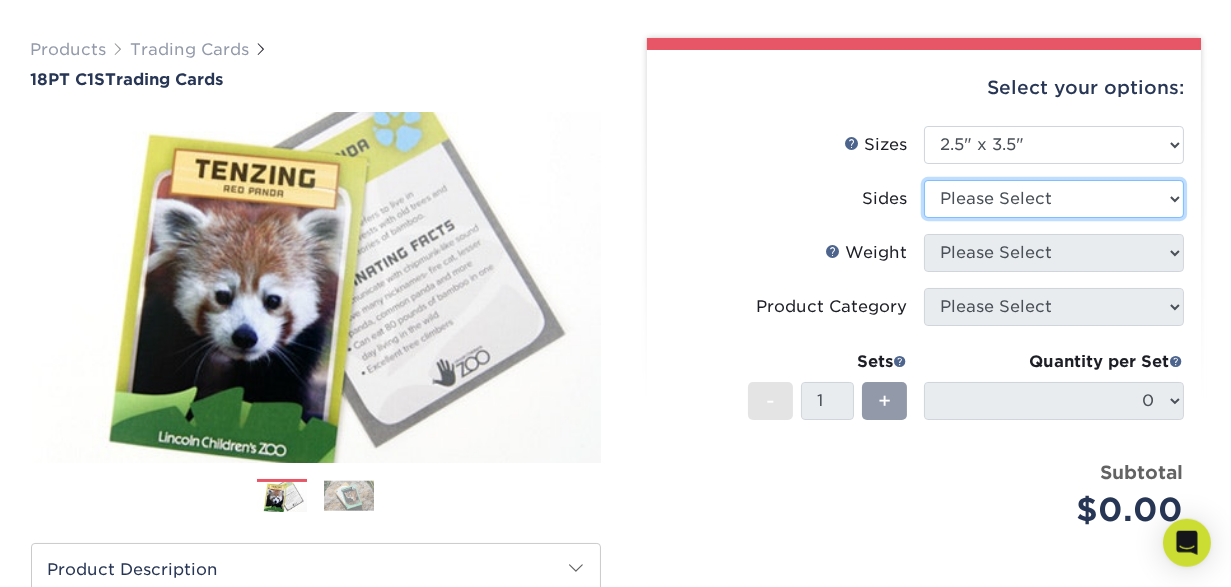 click on "Please Select Print Both Sides Print Front Only" at bounding box center (1054, 199) 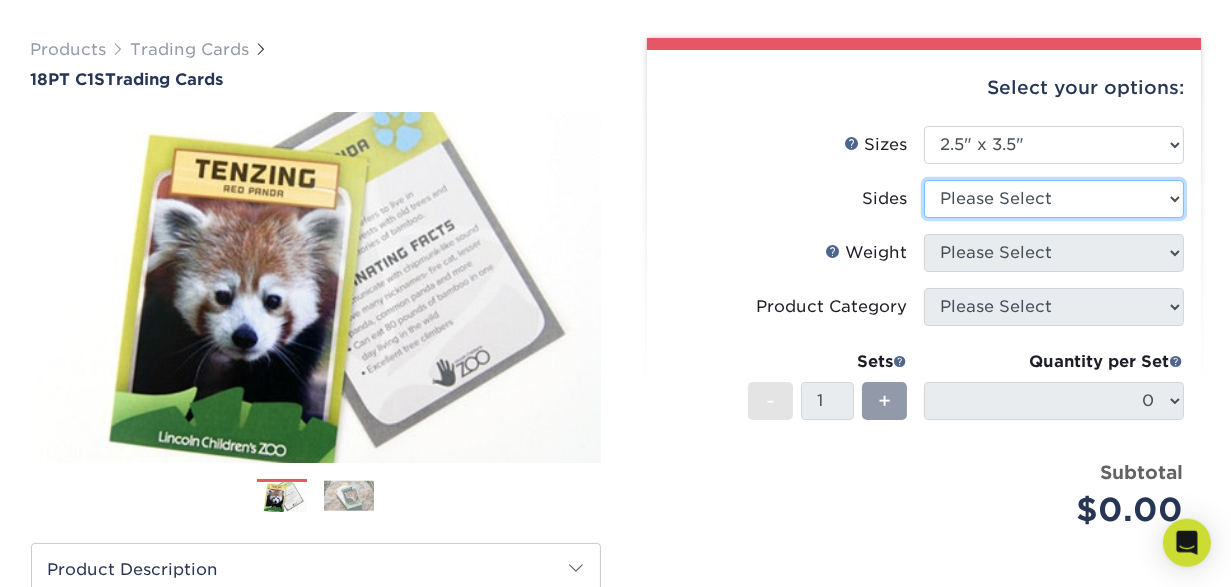 select on "13abbda7-1d64-4f25-8bb2-c179b224825d" 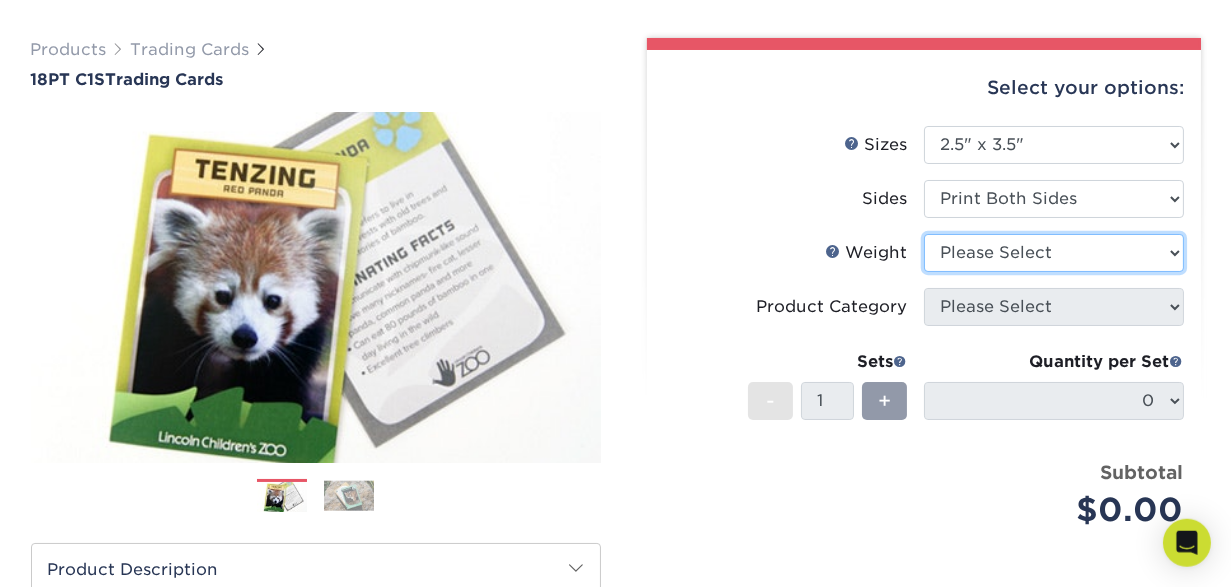 select on "18PTC1S" 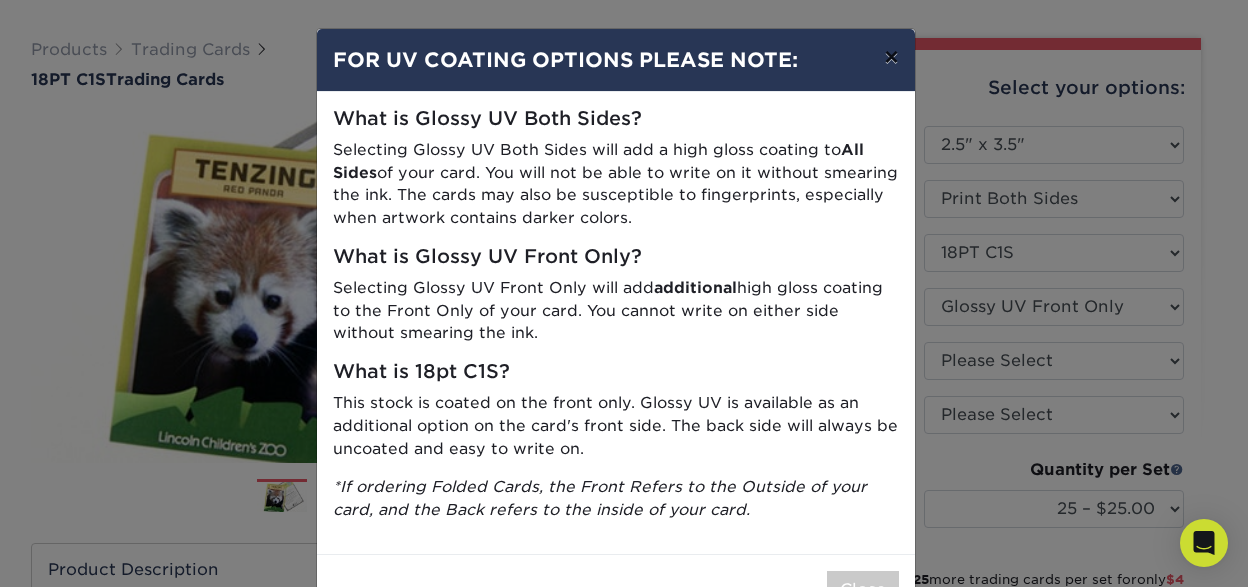 click on "×" at bounding box center (891, 57) 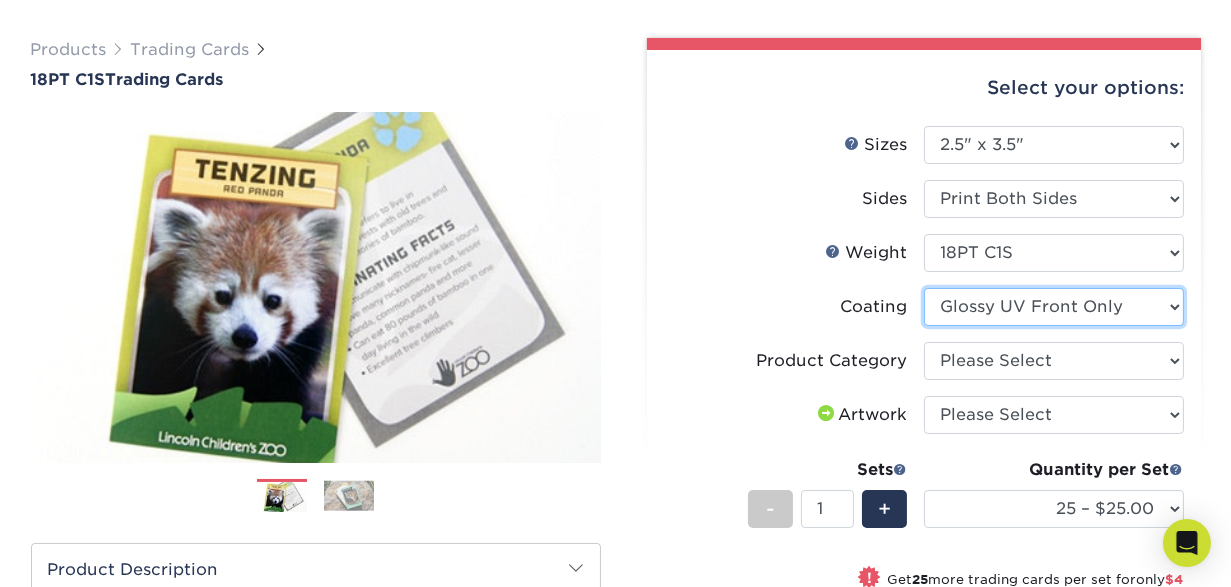 click at bounding box center (1054, 307) 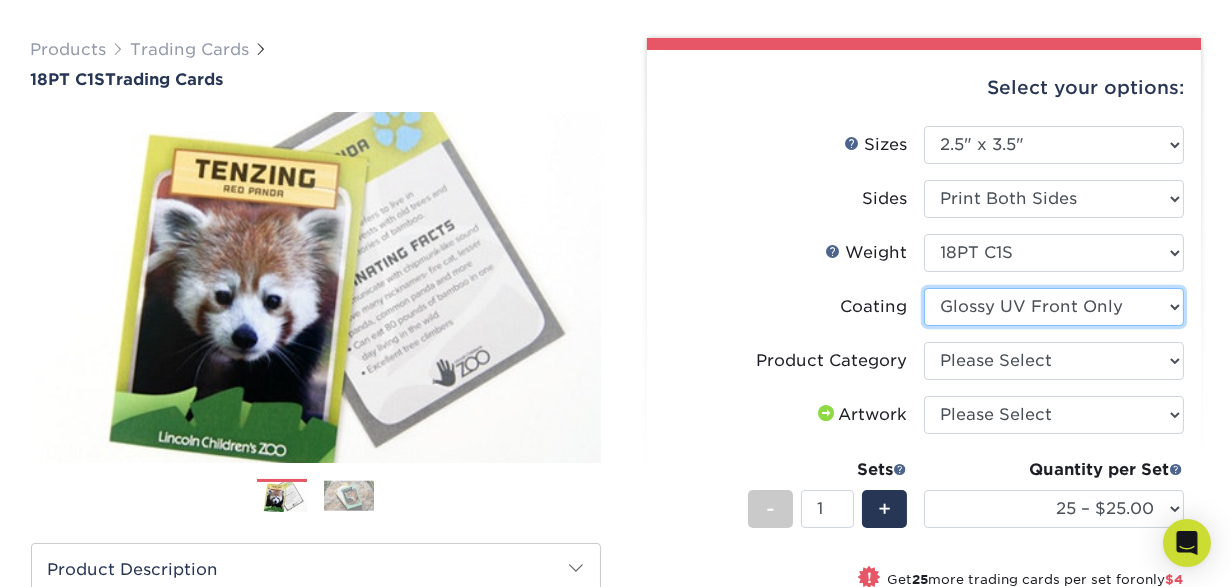 select on "3e7618de-abca-4bda-9f97-8b9129e913d8" 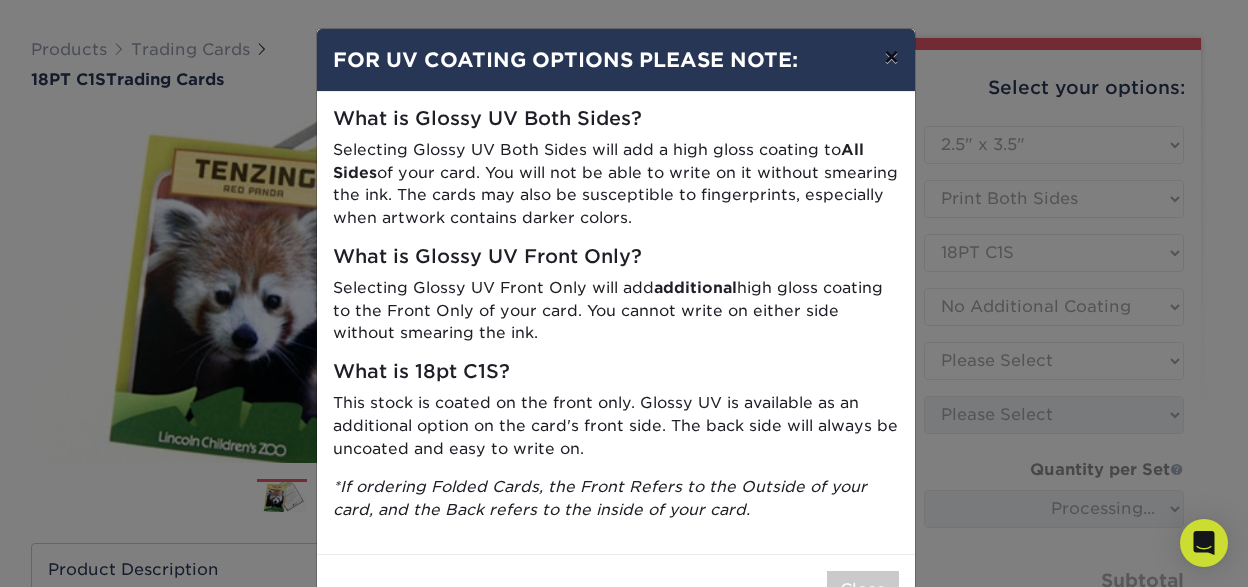 click on "×" at bounding box center (891, 57) 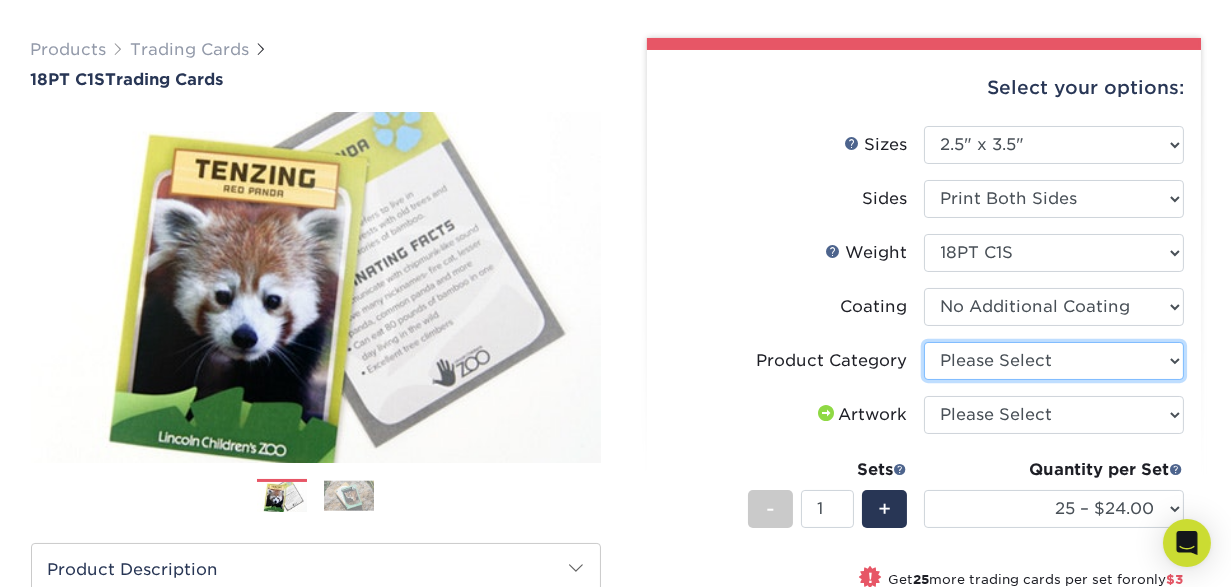 select on "c2f9bce9-36c2-409d-b101-c29d9d031e18" 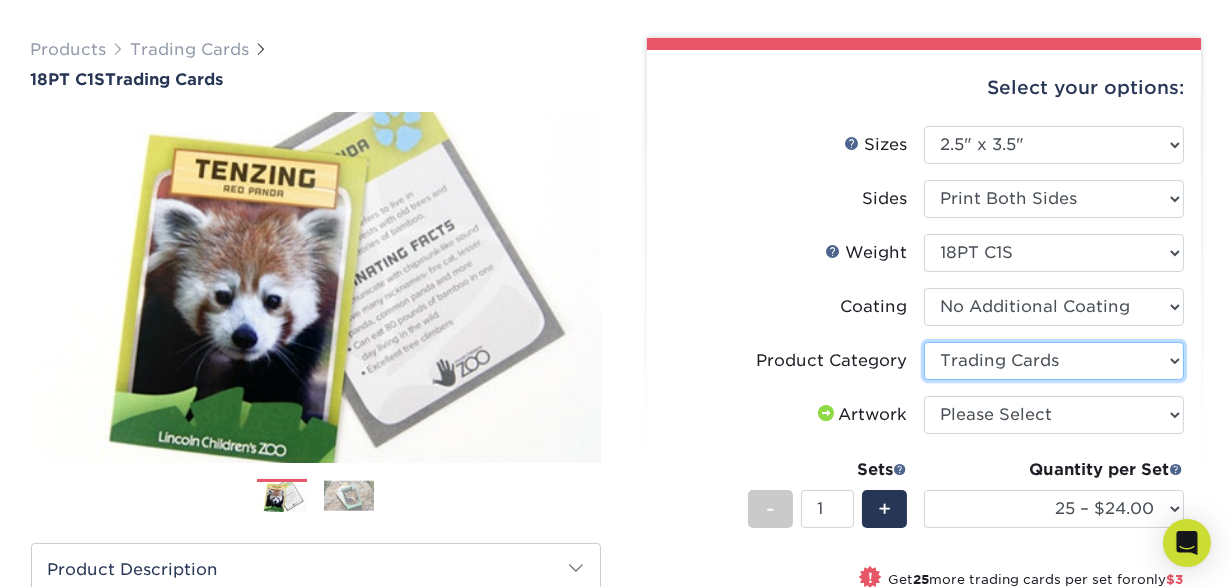 click on "Trading Cards" at bounding box center (0, 0) 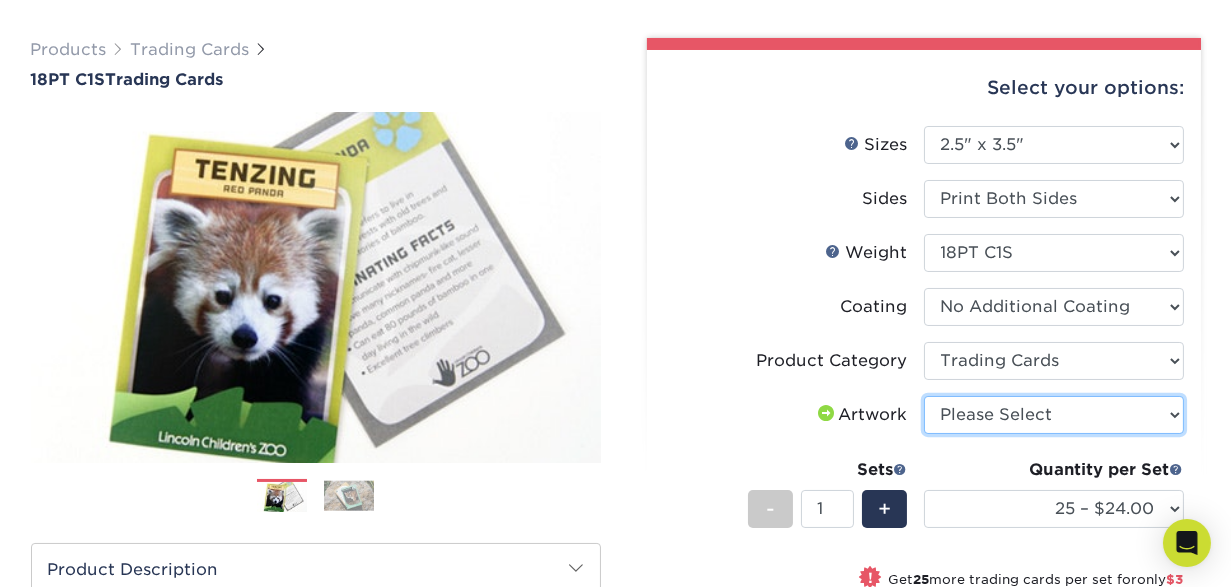 click on "Please Select I will upload files I need a design - $100" at bounding box center (1054, 415) 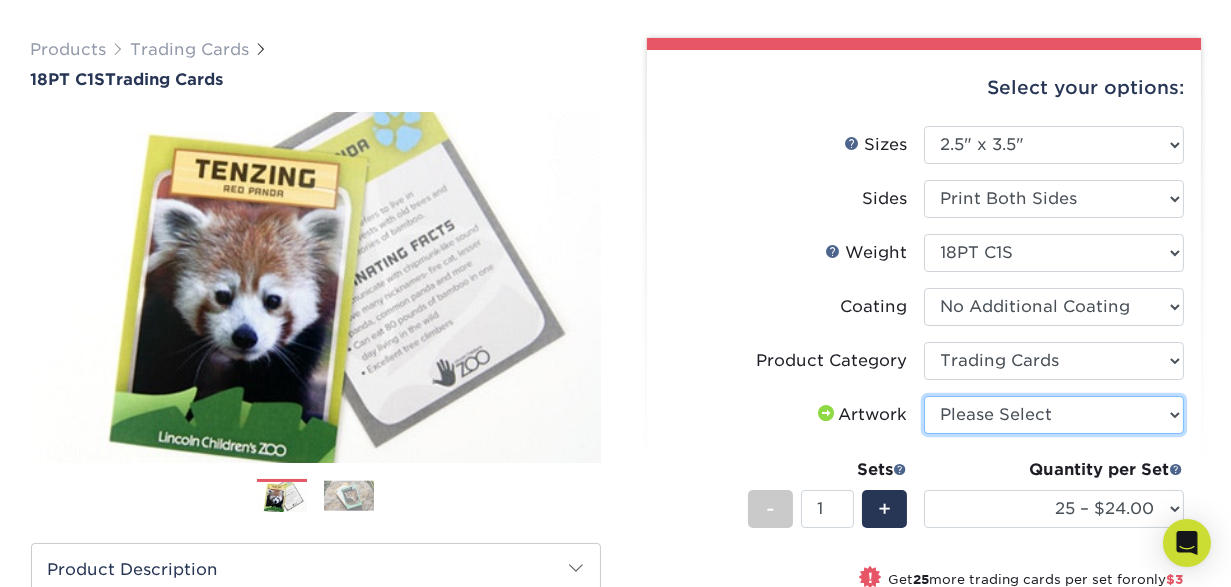 select on "upload" 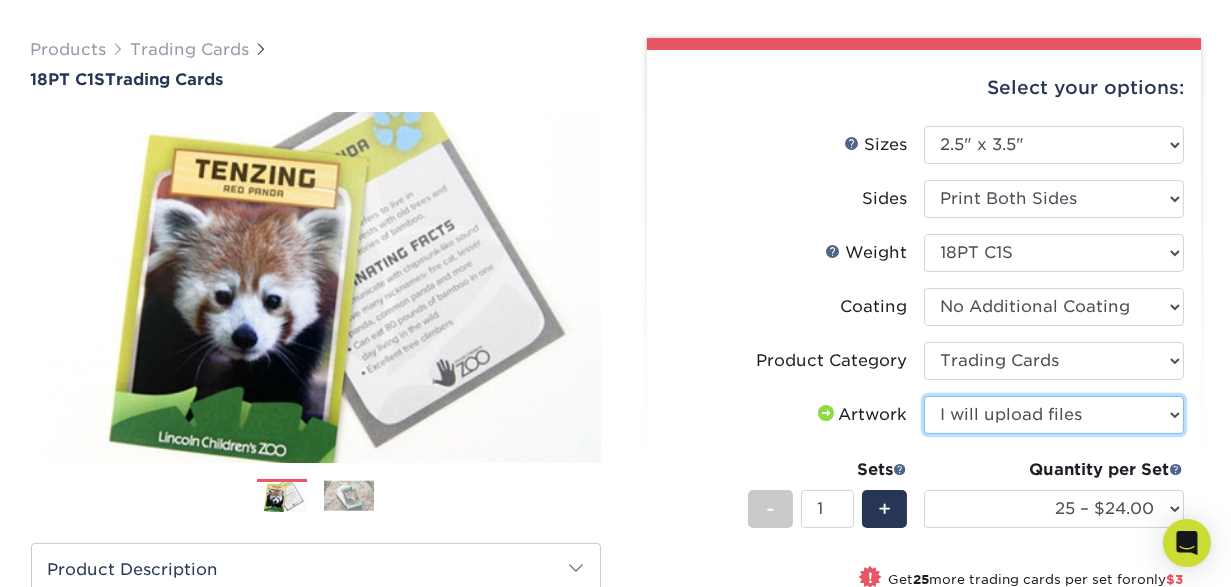 click on "I will upload files" at bounding box center [0, 0] 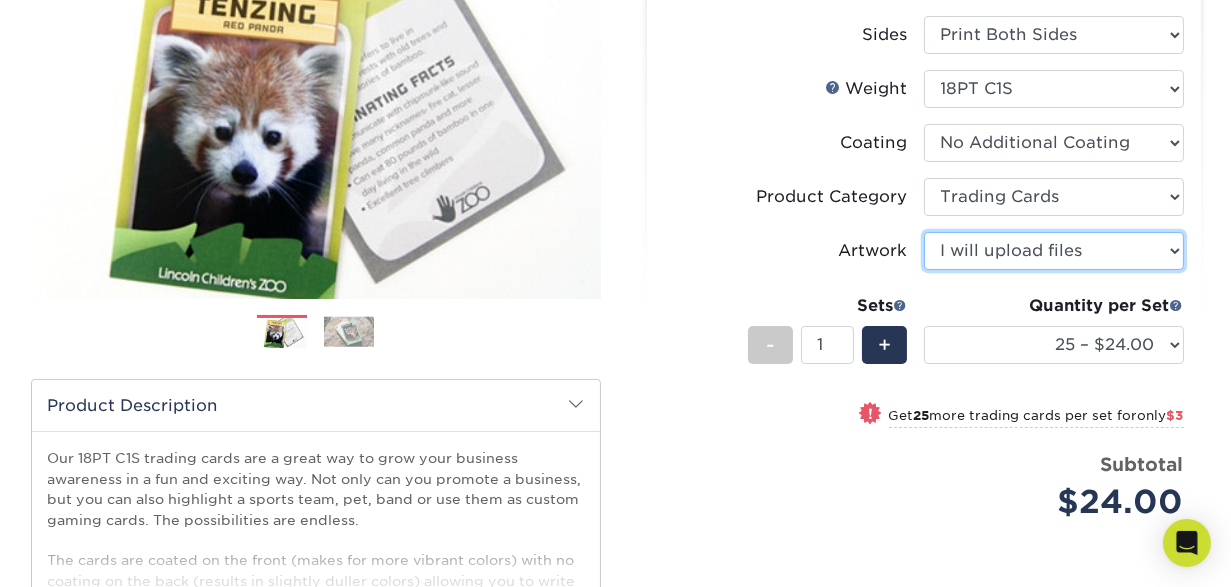 scroll, scrollTop: 322, scrollLeft: 0, axis: vertical 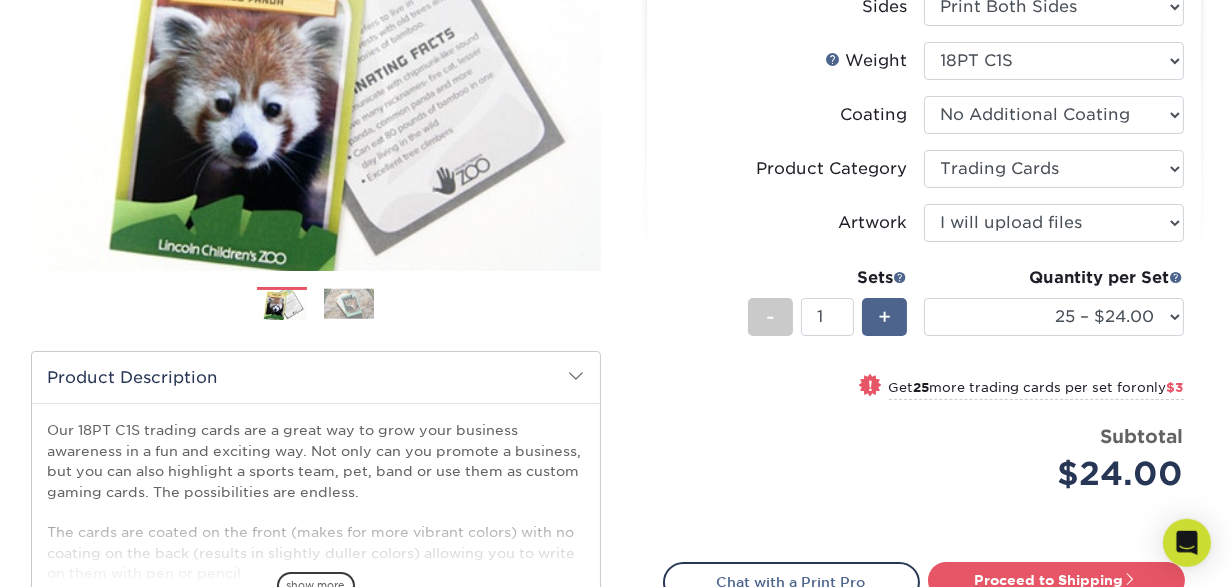click on "+" at bounding box center [884, 317] 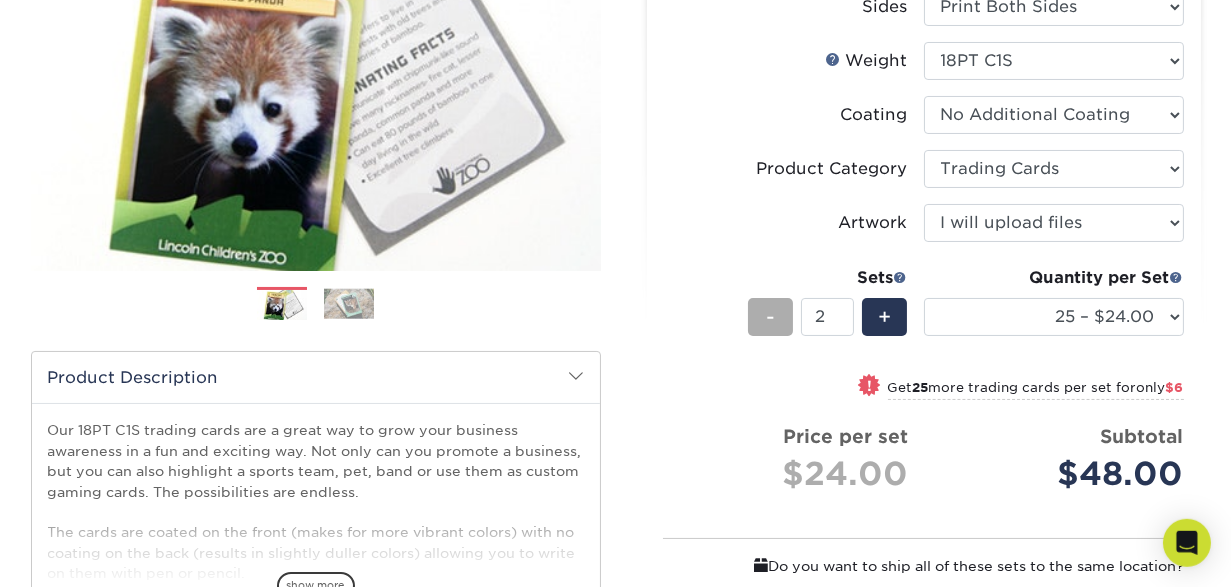 click on "-" at bounding box center (770, 317) 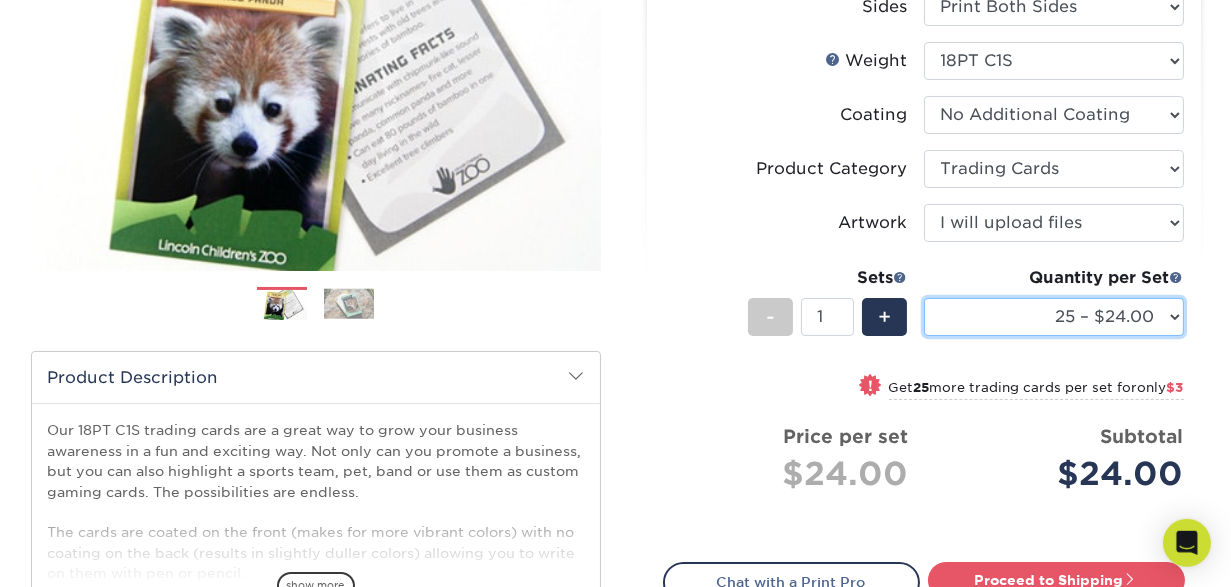 click on "25 – $24.00 50 – $27.00 75 – $35.00 100 – $39.00 250 – $45.00 500 – $55.00 1000 – $71.00 2500 – $148.00 5000 – $205.00 10000 – $407.00 15000 – $605.00 20000 – $806.00 25000 – $987.00" at bounding box center (1054, 317) 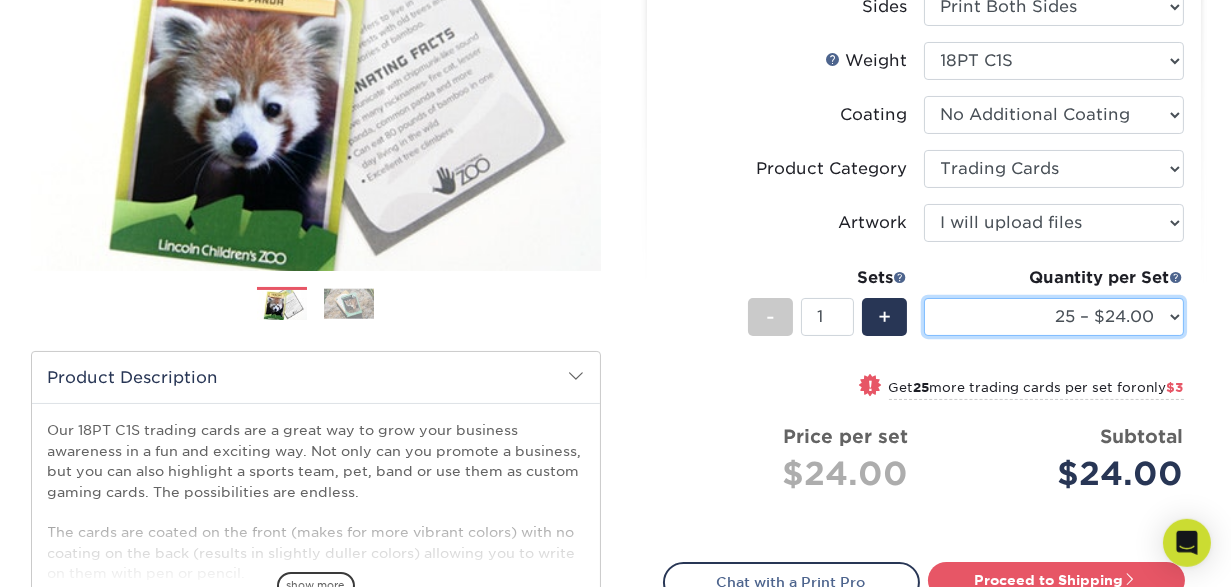 select on "75 – $35.00" 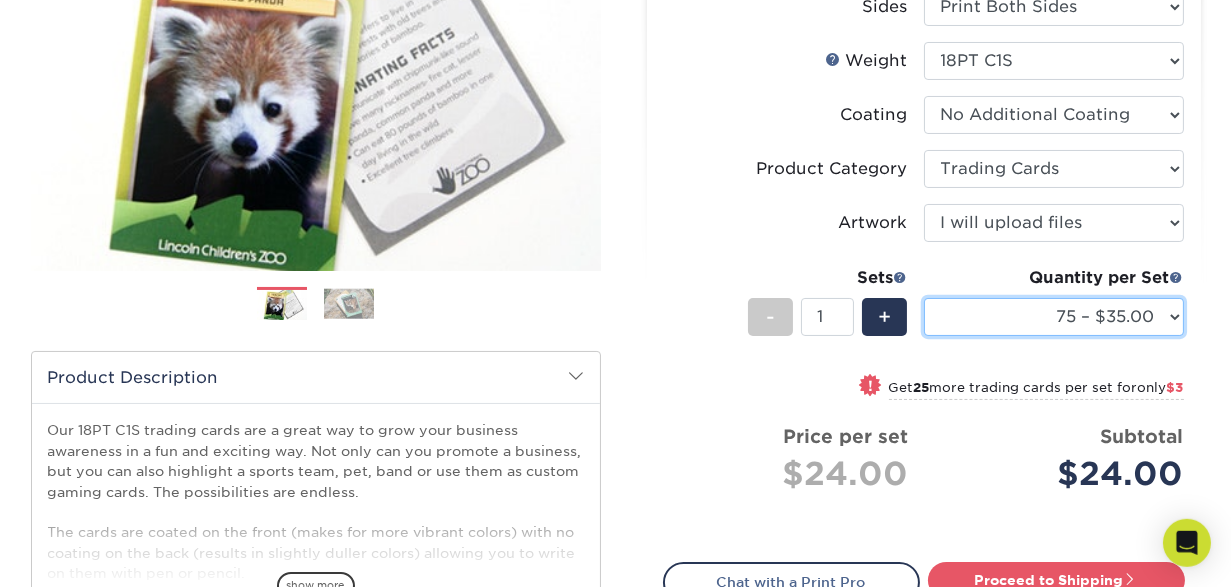 click on "75 – $35.00" at bounding box center [0, 0] 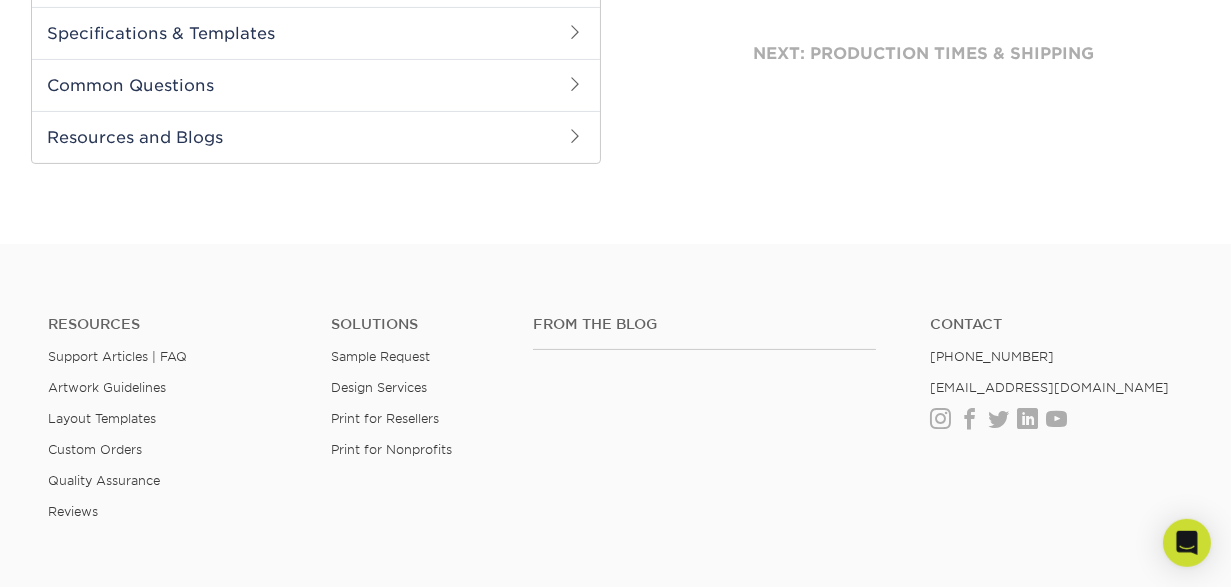 scroll, scrollTop: 929, scrollLeft: 0, axis: vertical 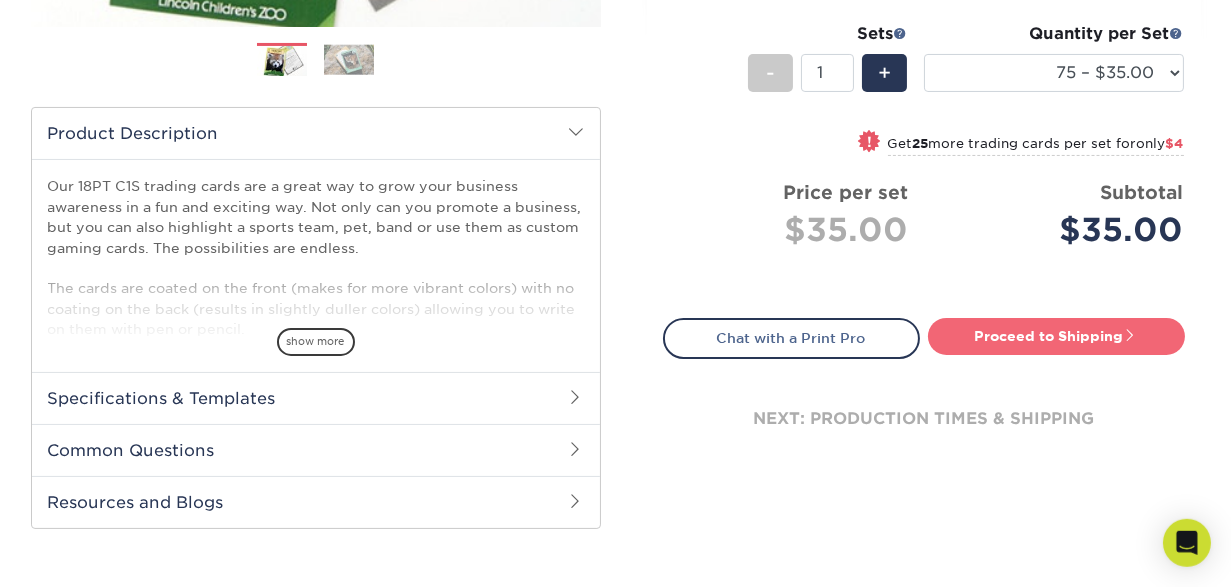 click on "Proceed to Shipping" at bounding box center (1056, 336) 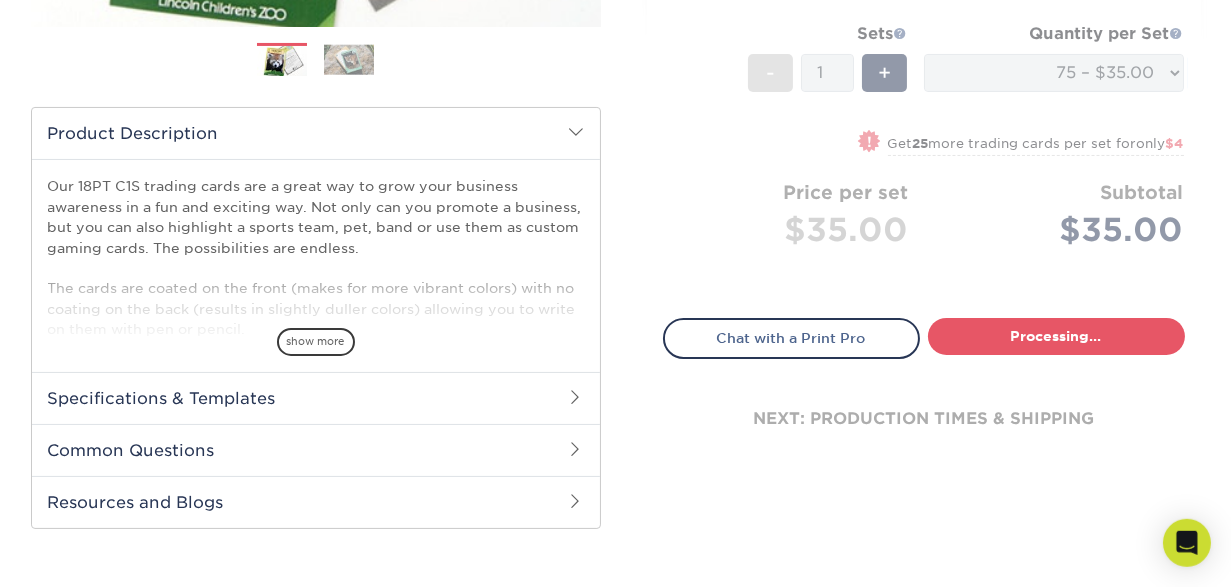 select on "8c438b0d-5dfa-4098-b65e-093ce9ccf599" 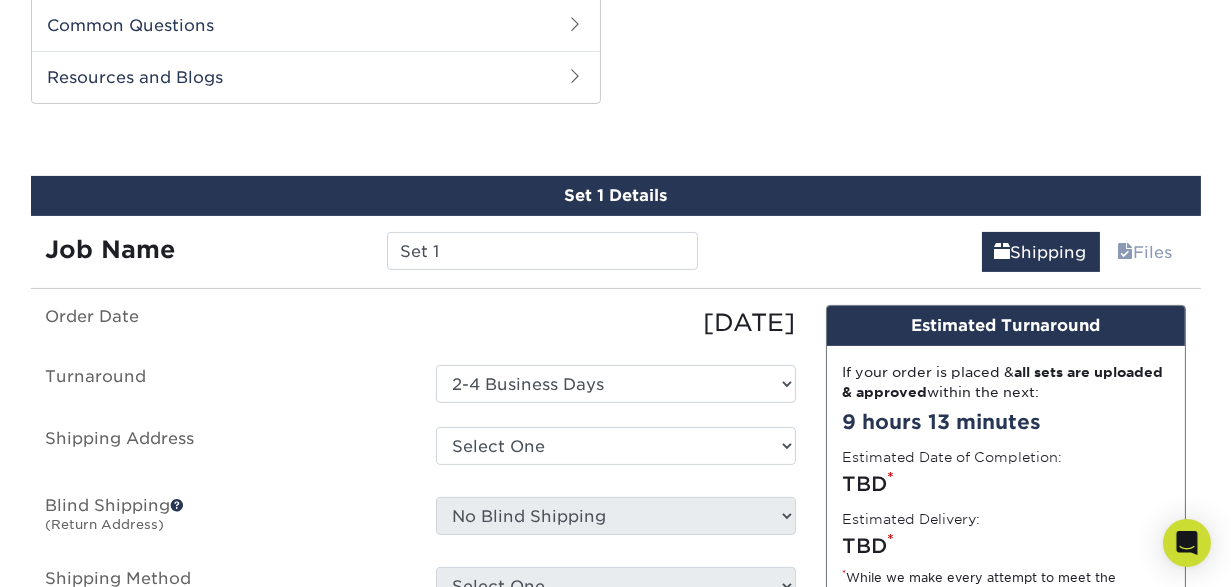 scroll, scrollTop: 994, scrollLeft: 0, axis: vertical 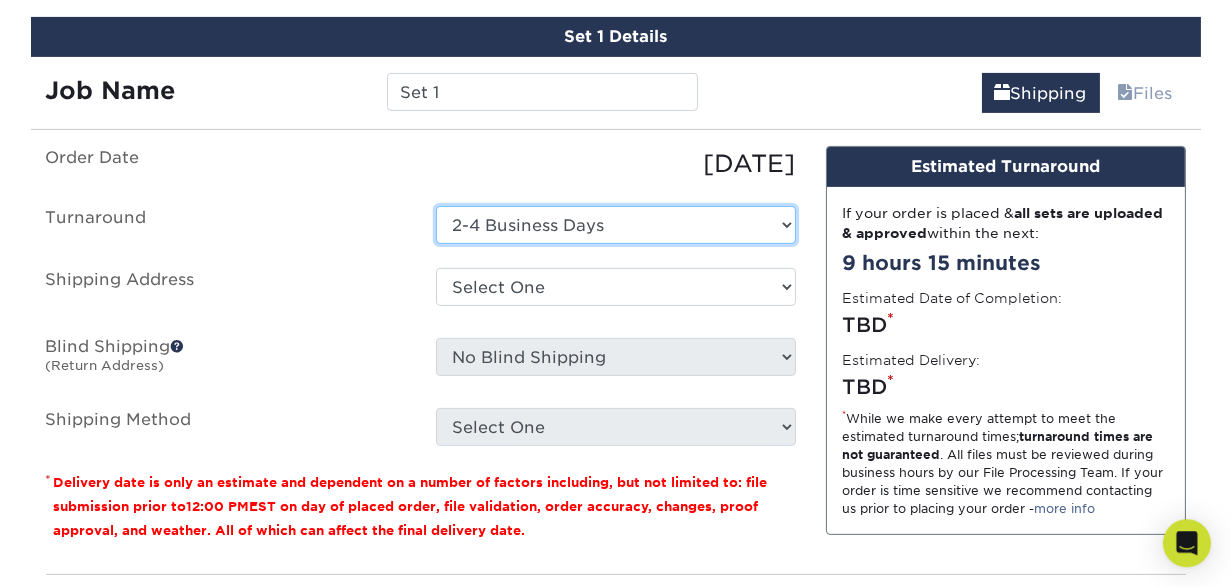 click on "Select One 2-4 Business Days" at bounding box center (616, 225) 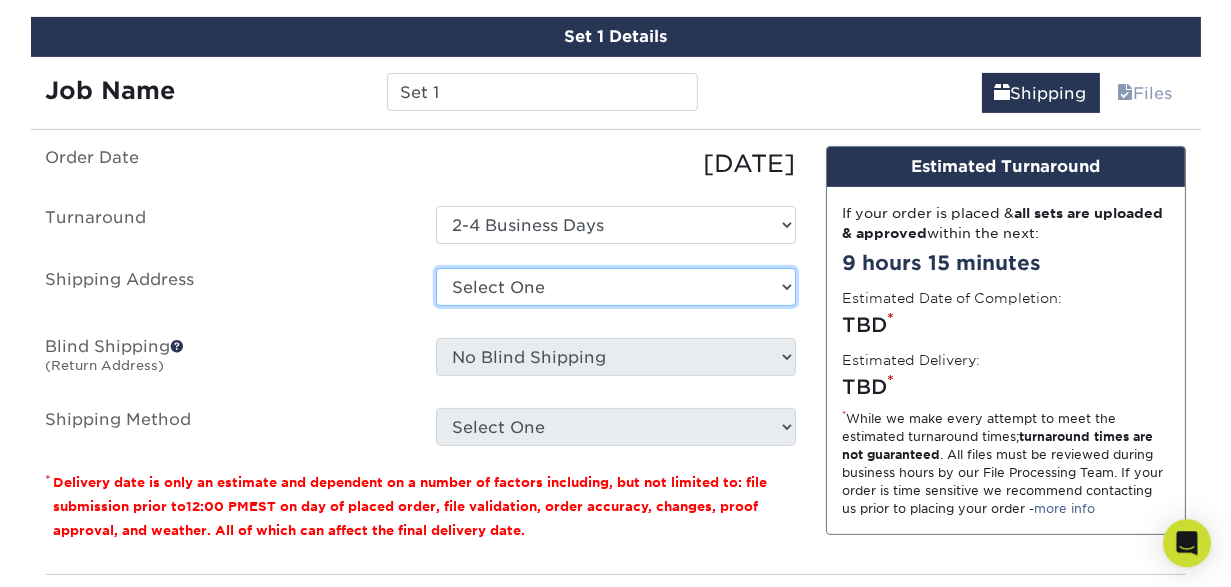 click on "Select One
+ Add New Address
- Login" at bounding box center [616, 287] 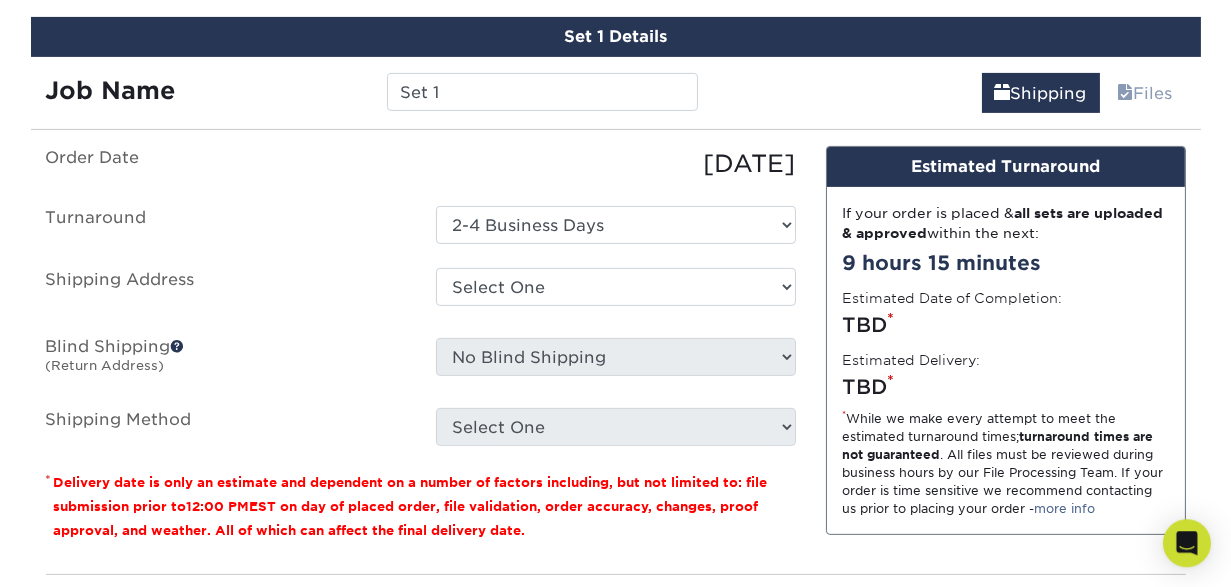 click on "Blind Shipping  (Return Address)" at bounding box center (226, 361) 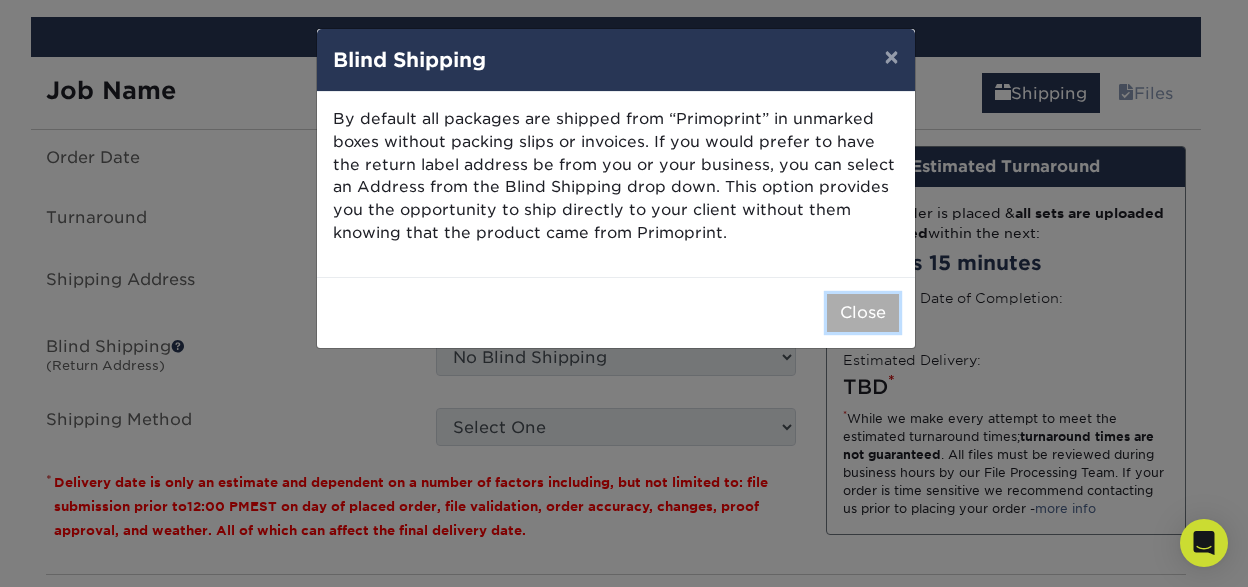 click on "Close" at bounding box center [863, 313] 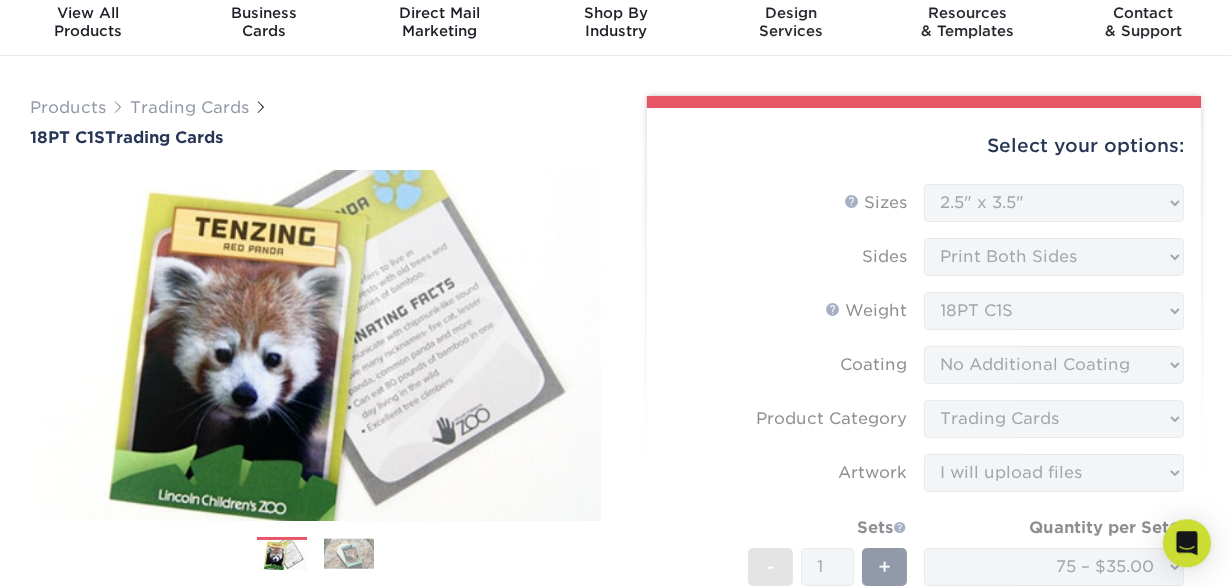 scroll, scrollTop: 0, scrollLeft: 0, axis: both 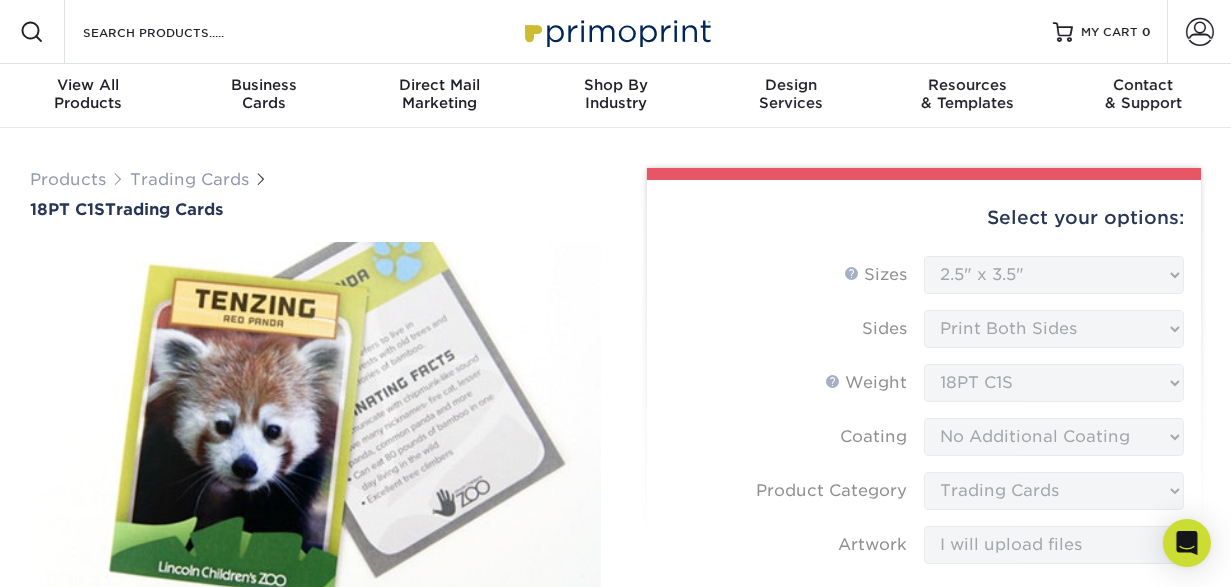 click on "Sizes Help Sizes
Please Select
2.5" x 3.5"
Sides Please Select 18PT C1S" at bounding box center [924, 558] 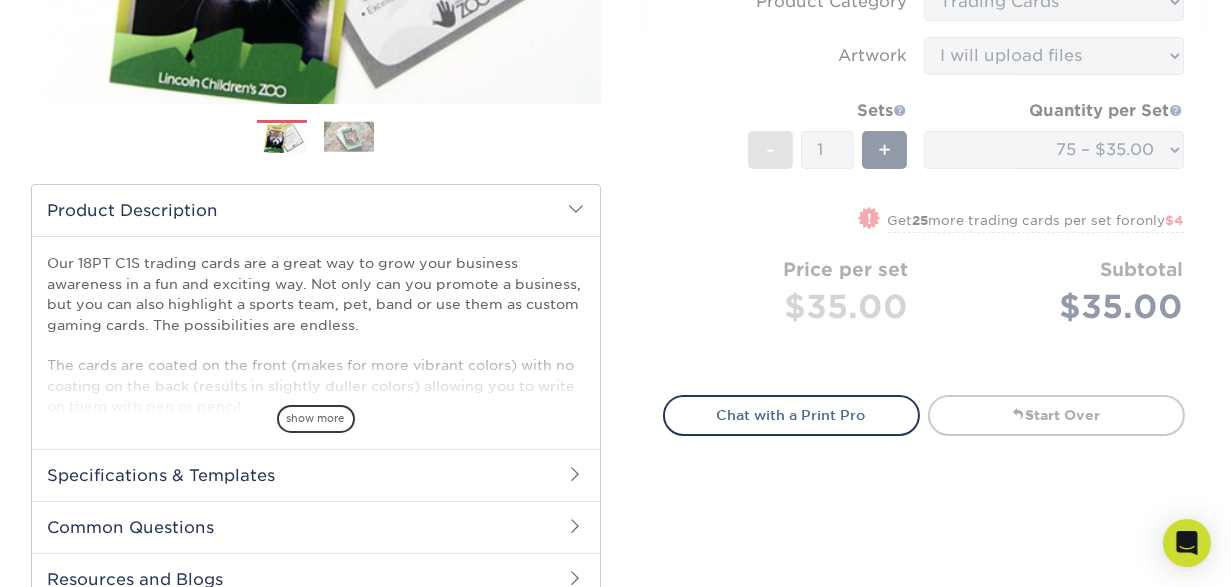scroll, scrollTop: 0, scrollLeft: 0, axis: both 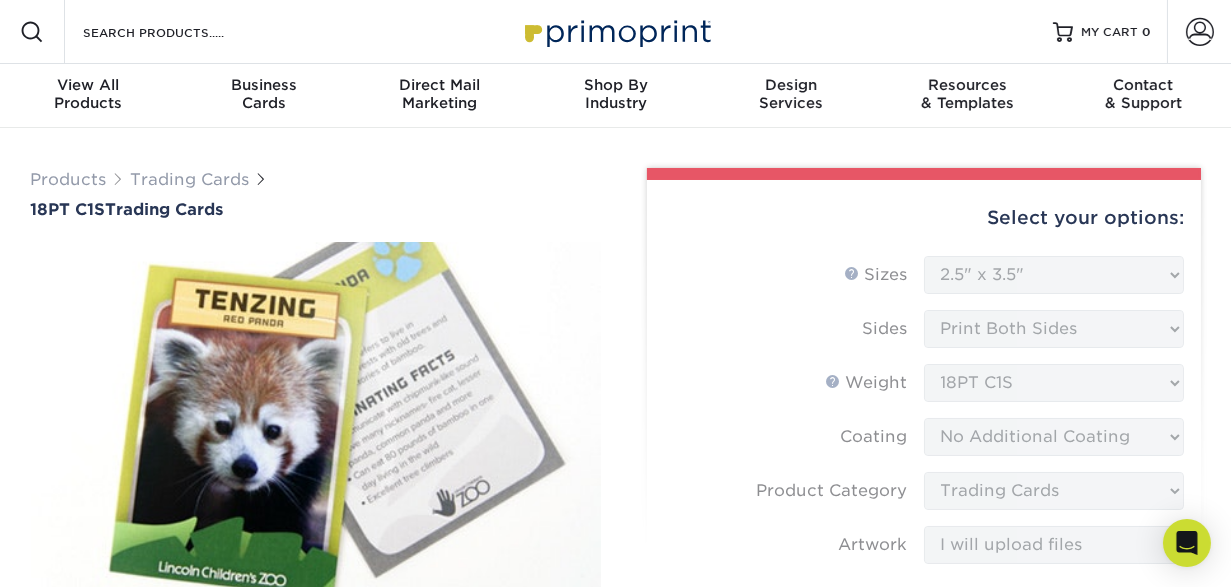 click on "Sizes Help Sizes
Please Select
2.5" x 3.5"
Sides Please Select 18PT C1S" at bounding box center [924, 558] 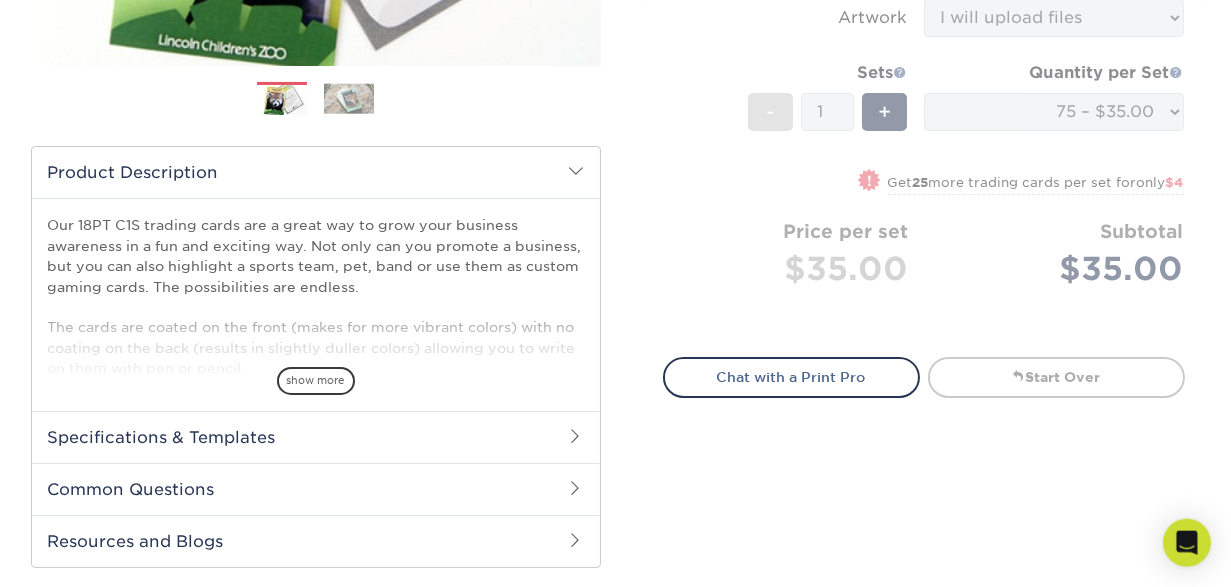scroll, scrollTop: 553, scrollLeft: 0, axis: vertical 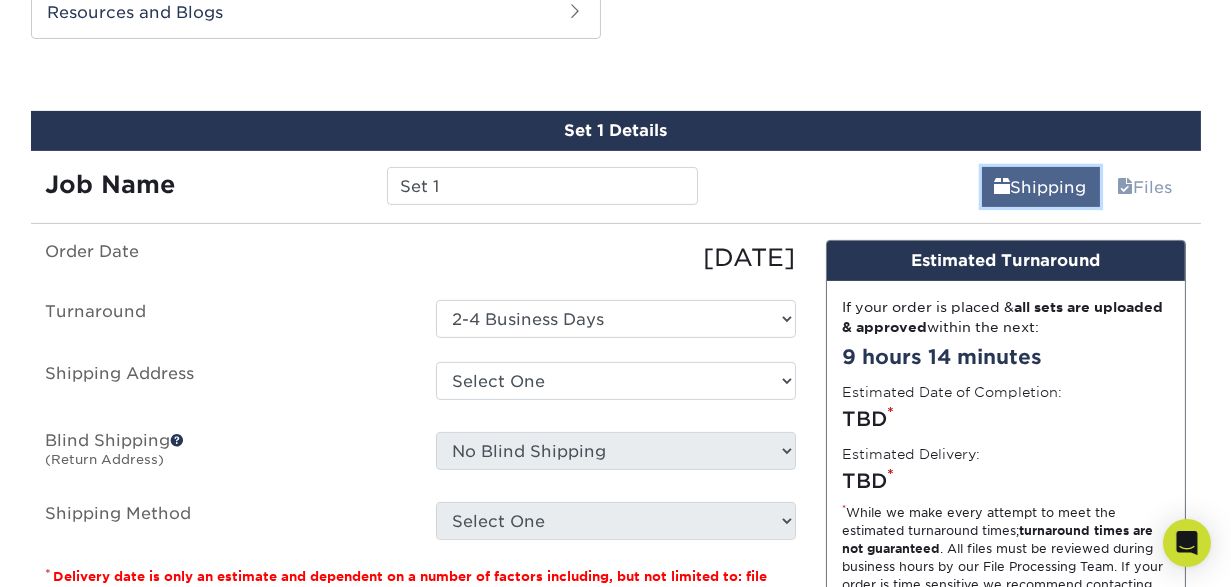 click on "Shipping" at bounding box center (1041, 187) 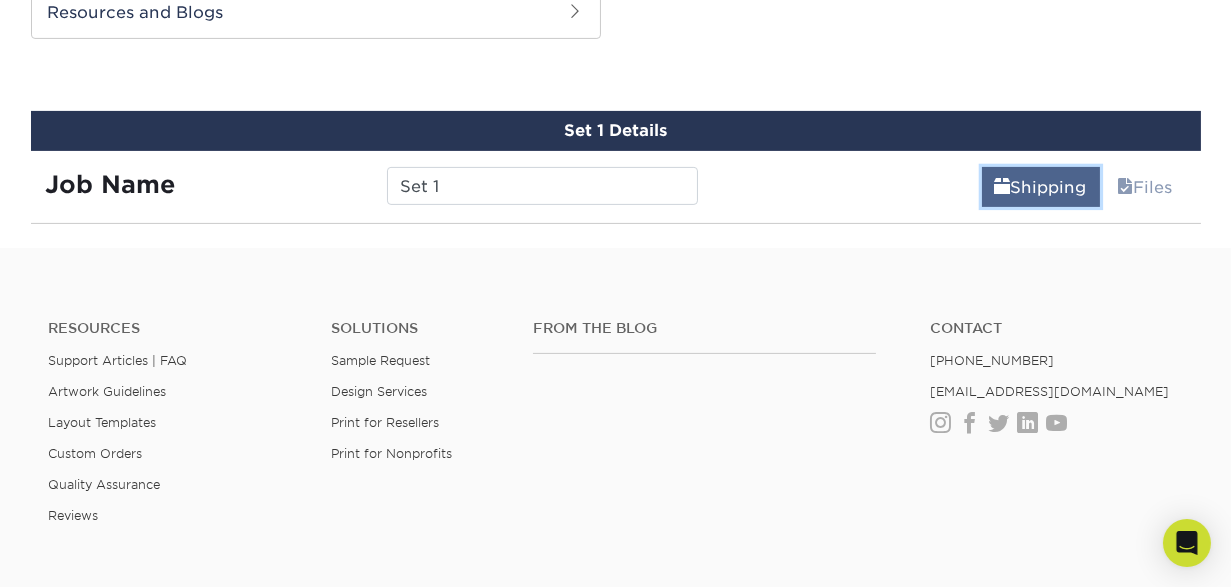click on "Shipping" at bounding box center [1041, 187] 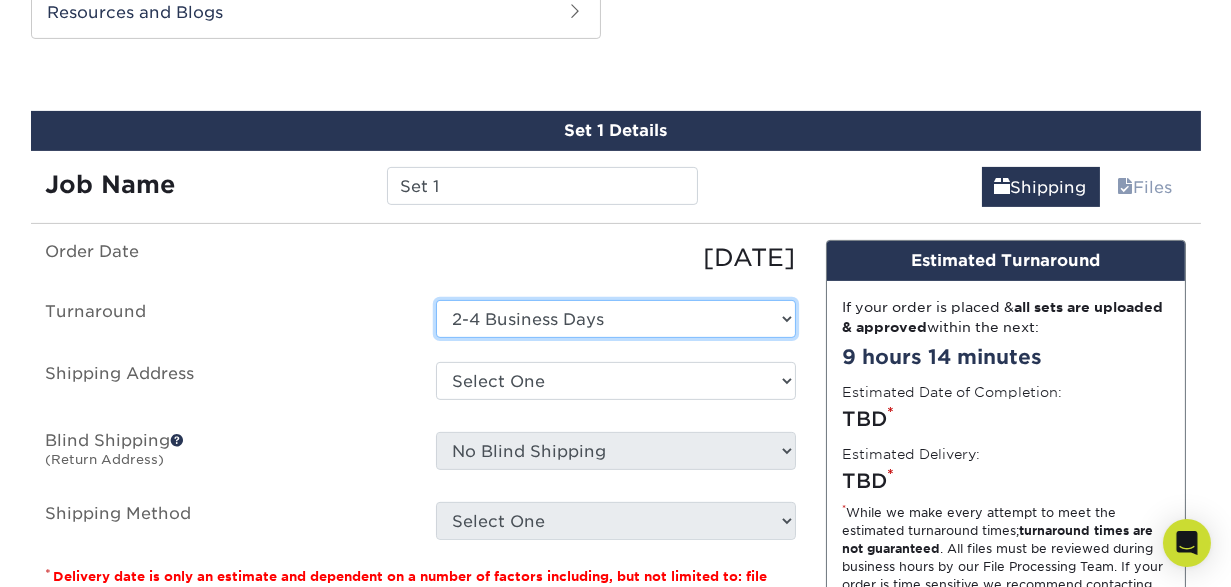 click on "Select One 2-4 Business Days" at bounding box center (616, 319) 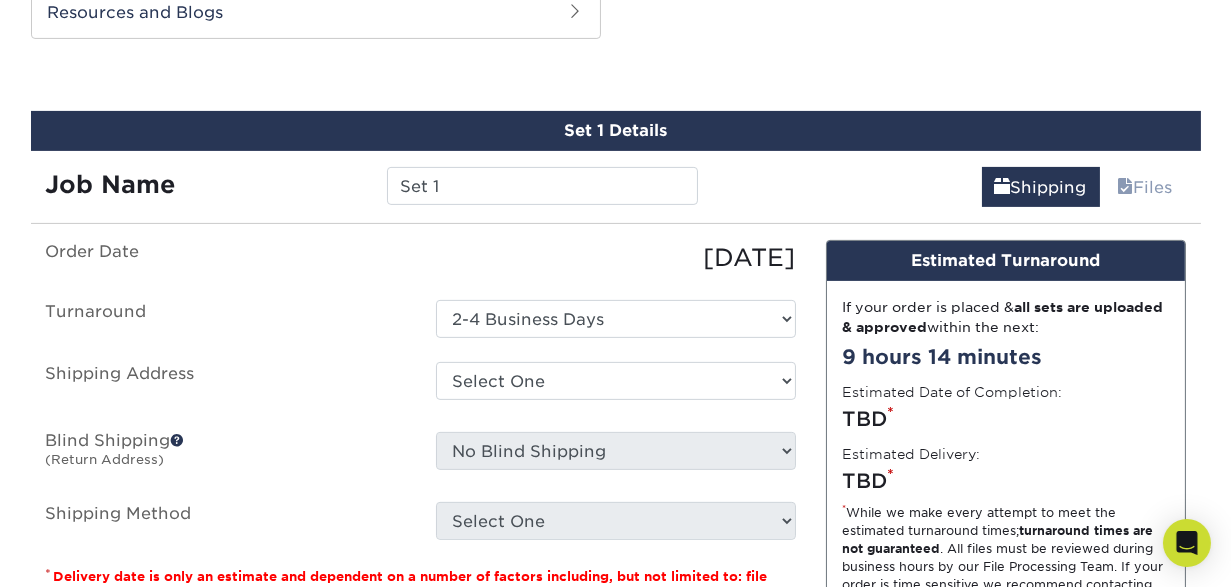 click on "Shipping Address" at bounding box center (226, 385) 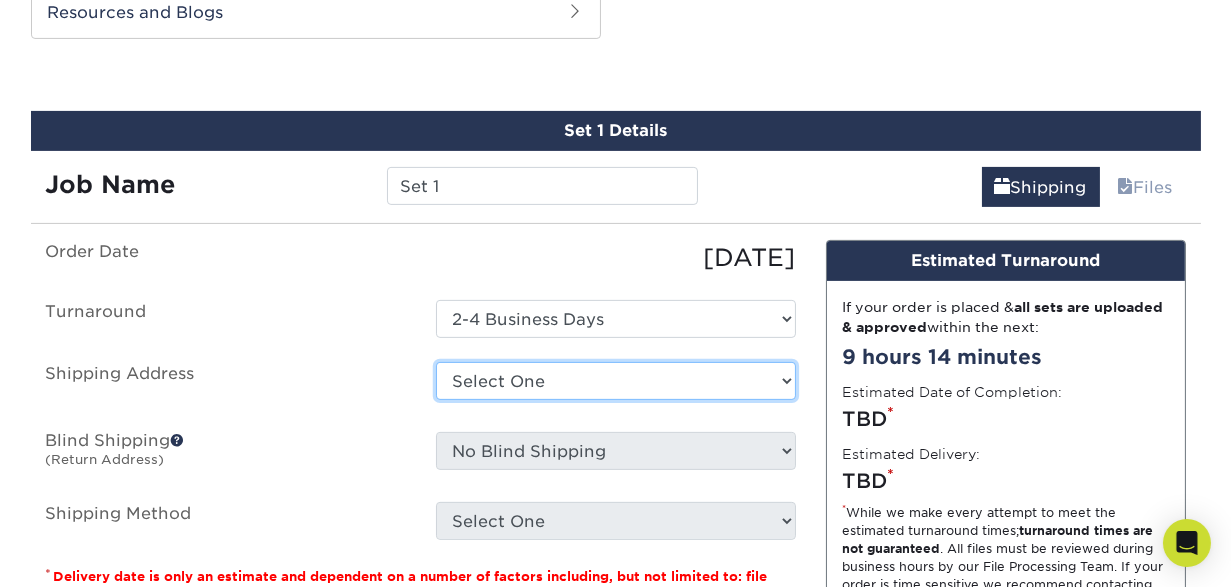select on "newaddress" 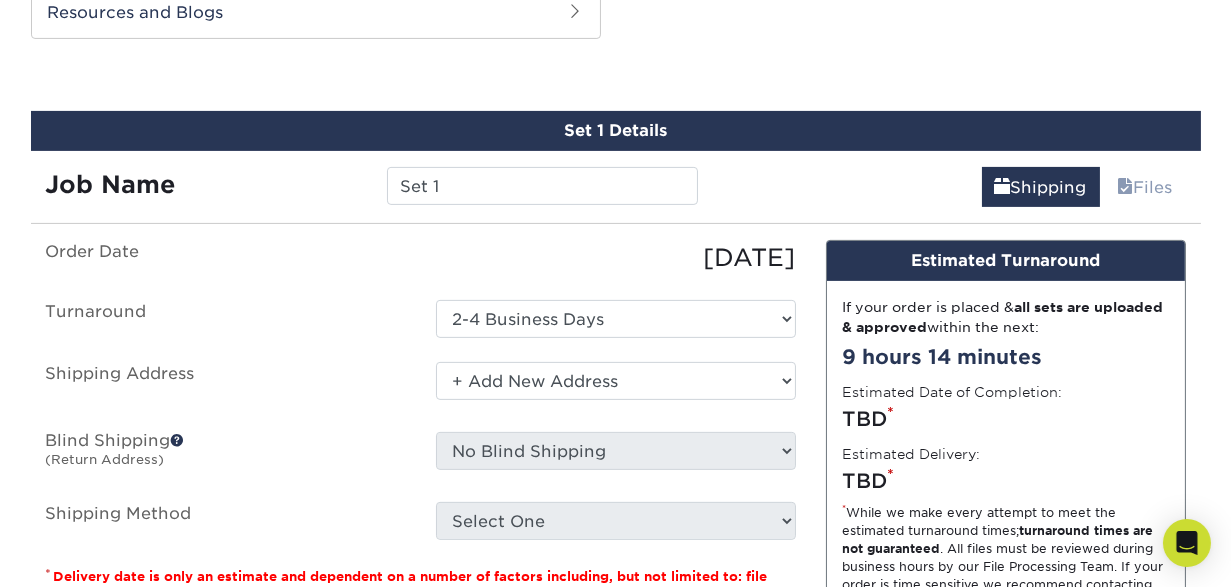 click on "+ Add New Address" at bounding box center [0, 0] 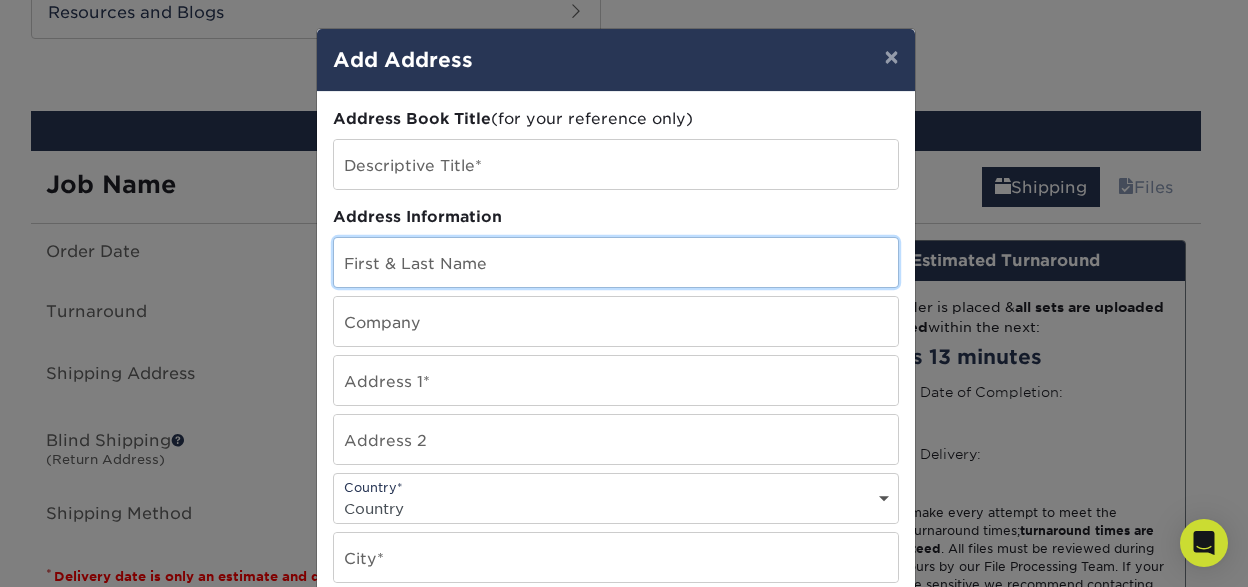 click at bounding box center [616, 262] 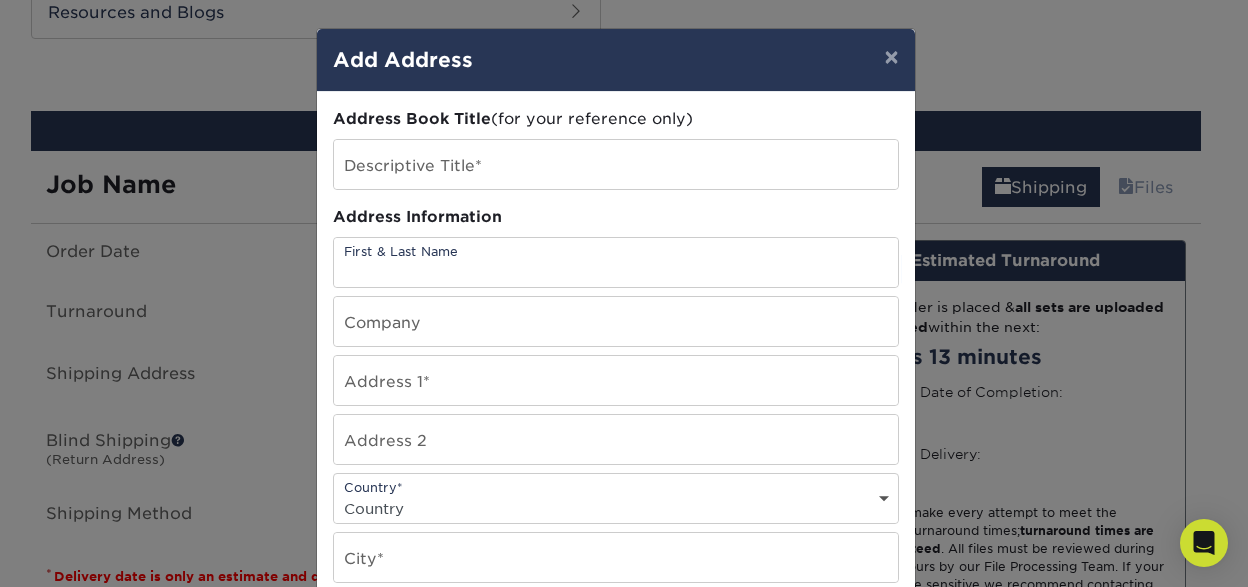 click on "Country*
Country United States Canada ----------------------------- Afghanistan Albania Algeria American Samoa Andorra Angola Anguilla Antarctica Antigua and Barbuda Argentina Armenia Aruba Australia Austria Azerbaijan Bahamas Bahrain Bangladesh Barbados Belarus Belgium Belize Benin Bermuda Bhutan Bolivia Bosnia and Herzegovina Botswana Bouvet Island Brazil British Indian Ocean Territory British Virgin Islands Brunei Darussalam Bulgaria Burkina Faso Burundi Cambodia Cameroon Cape Verde Cayman Islands Central African Republic Chad Chile China Christmas Island Cocos Colombia Comoros Congo Cook Islands Costa Rica Croatia Cuba Cyprus Czech Republic Denmark Djibouti Dominica Dominican Republic East Timor Ecuador Egypt El Salvador Equatorial Guinea Eritrea Estonia Ethiopia Falkland Islands Faroe Islands Fiji Finland France French Guiana French Polynesia French Southern Territories Gabon Gambia Georgia Germany Ghana Gibraltar Greece Greenland Grenada Guam" at bounding box center [616, 498] 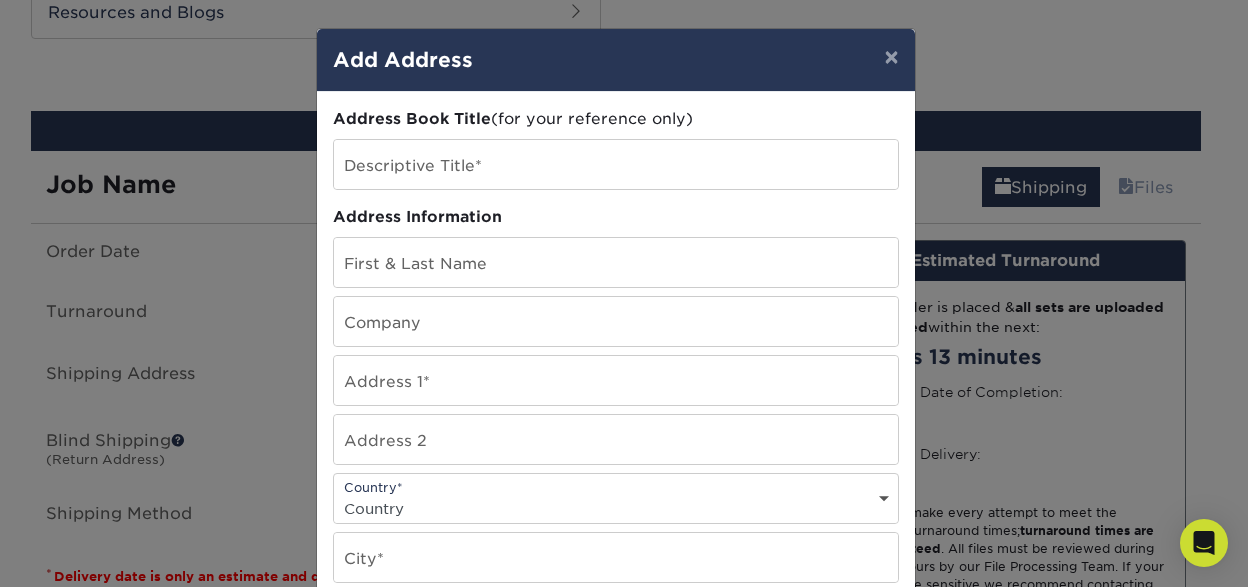 click on "Country United States Canada ----------------------------- Afghanistan Albania Algeria American Samoa Andorra Angola Anguilla Antarctica Antigua and Barbuda Argentina Armenia Aruba Australia Austria Azerbaijan Bahamas Bahrain Bangladesh Barbados Belarus Belgium Belize Benin Bermuda Bhutan Bolivia Bosnia and Herzegovina Botswana Bouvet Island Brazil British Indian Ocean Territory British Virgin Islands Brunei Darussalam Bulgaria Burkina Faso Burundi Cambodia Cameroon Cape Verde Cayman Islands Central African Republic Chad Chile China Christmas Island Cocos Colombia Comoros Congo Cook Islands Costa Rica Croatia Cuba Cyprus Czech Republic Denmark Djibouti Dominica Dominican Republic East Timor Ecuador Egypt El Salvador Equatorial Guinea Eritrea Estonia Ethiopia Falkland Islands Faroe Islands Fiji Finland France French Guiana French Polynesia French Southern Territories Gabon Gambia Georgia Germany Ghana Gibraltar Greece Greenland Grenada Guadeloupe Guam Guatemala Guinea Guinea-Bissau Guyana Haiti Honduras India" at bounding box center [616, 508] 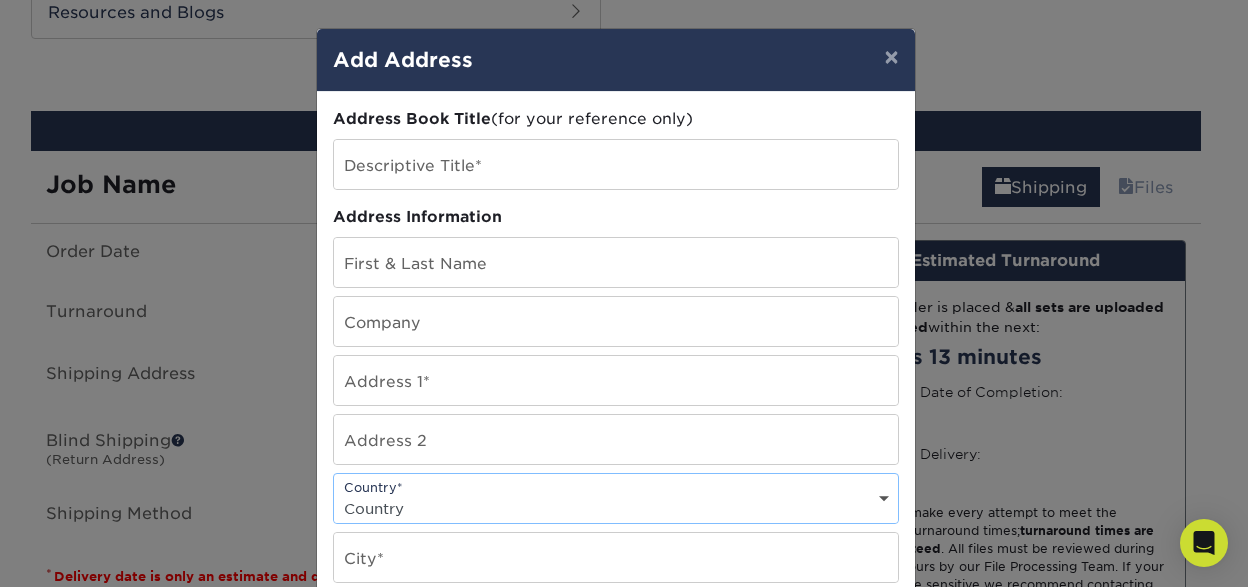 select on "NZ" 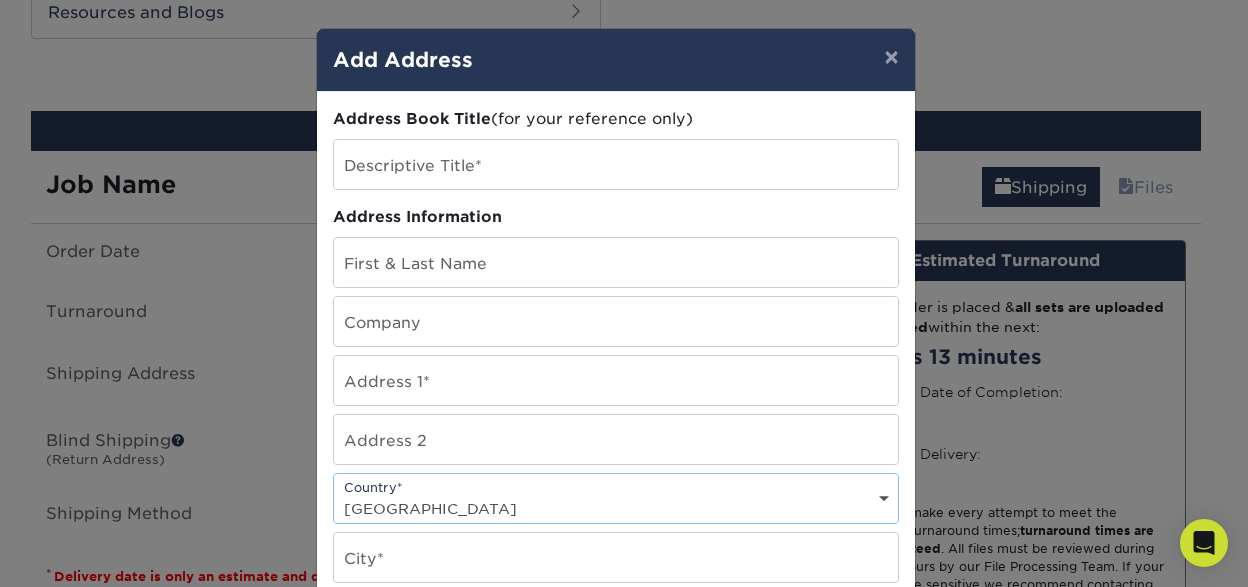 click on "New Zealand" at bounding box center [0, 0] 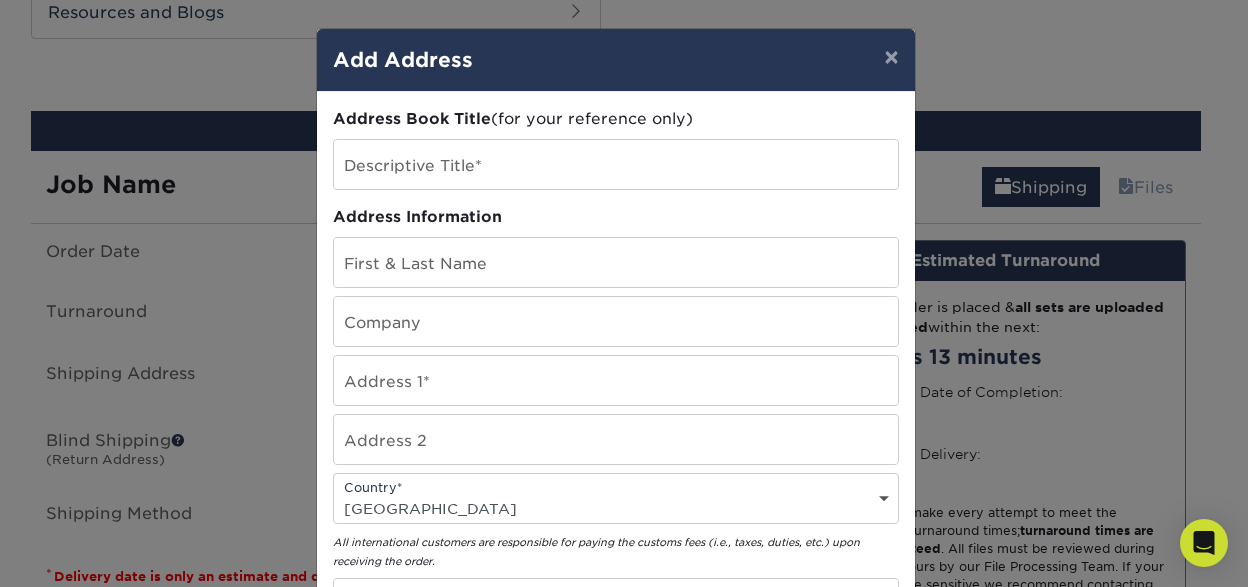 drag, startPoint x: 740, startPoint y: 67, endPoint x: 740, endPoint y: 21, distance: 46 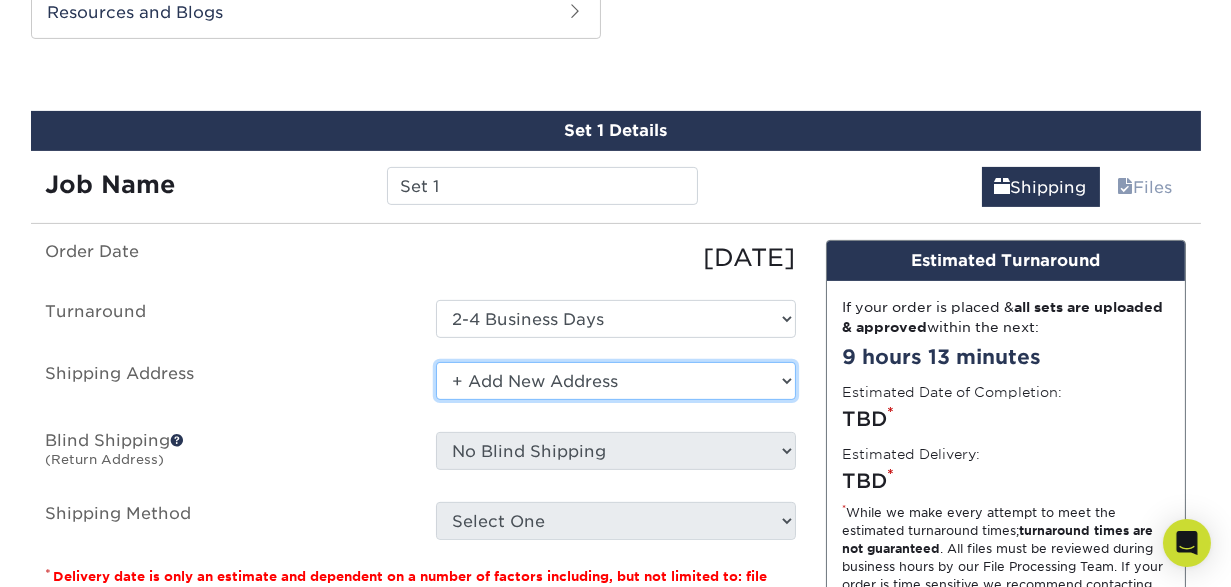 click on "Select One
+ Add New Address
- Login" at bounding box center [616, 381] 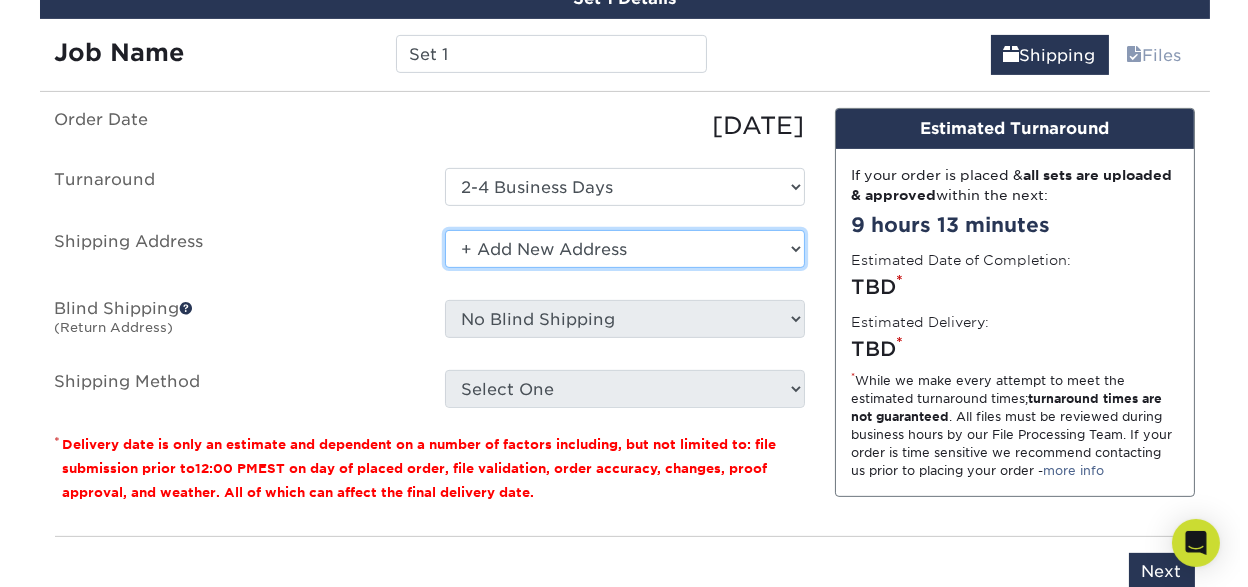 scroll, scrollTop: 1175, scrollLeft: 0, axis: vertical 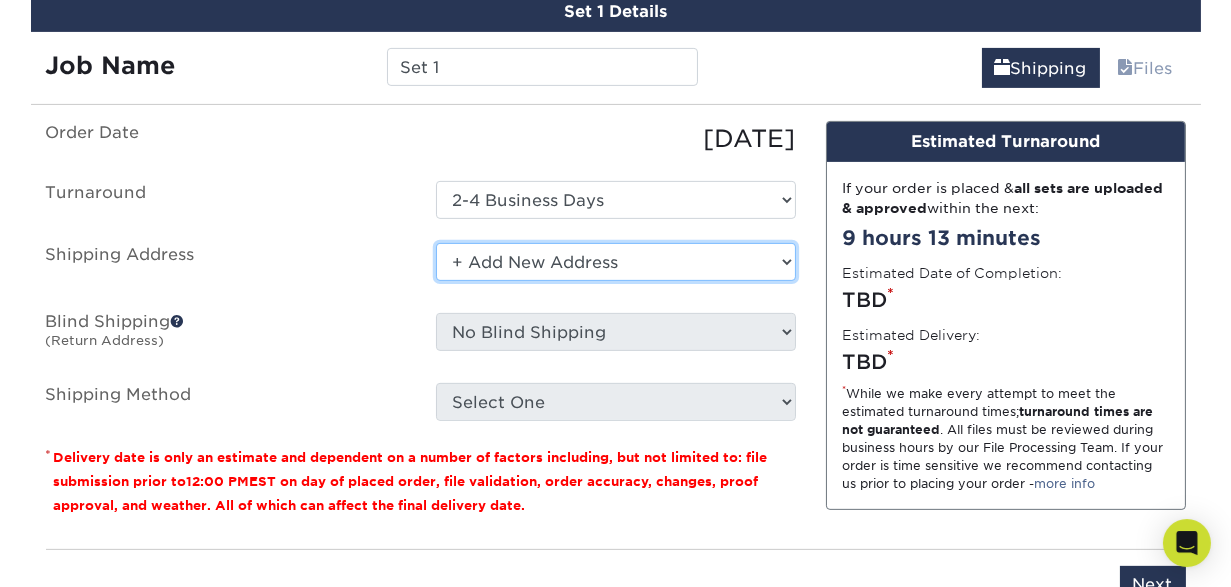 click on "+ Add New Address" at bounding box center (0, 0) 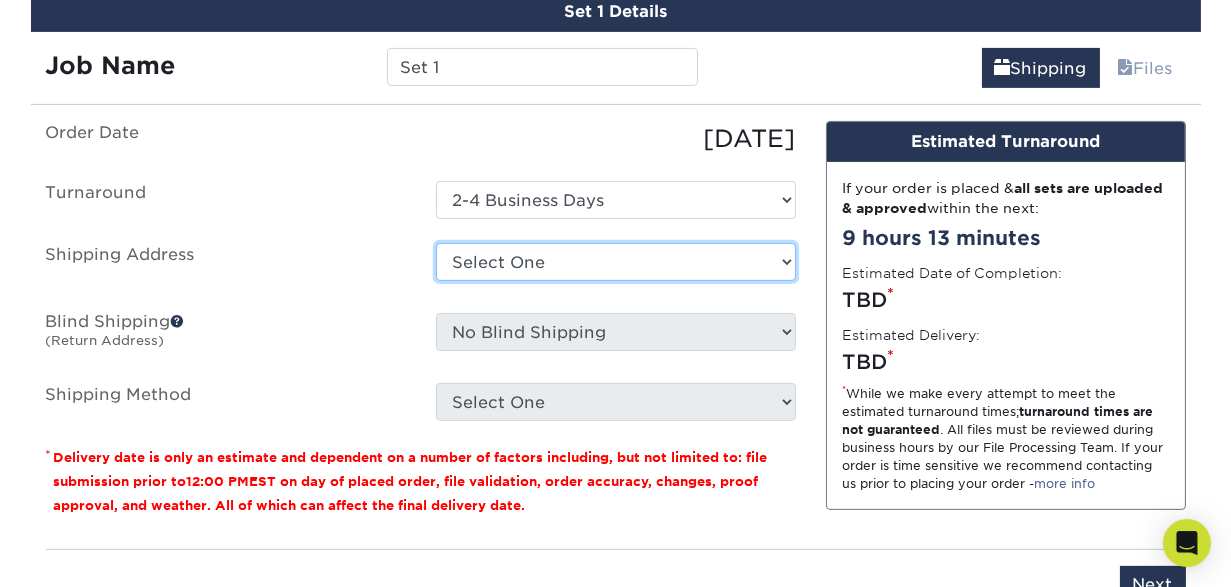 click on "Select One" at bounding box center (0, 0) 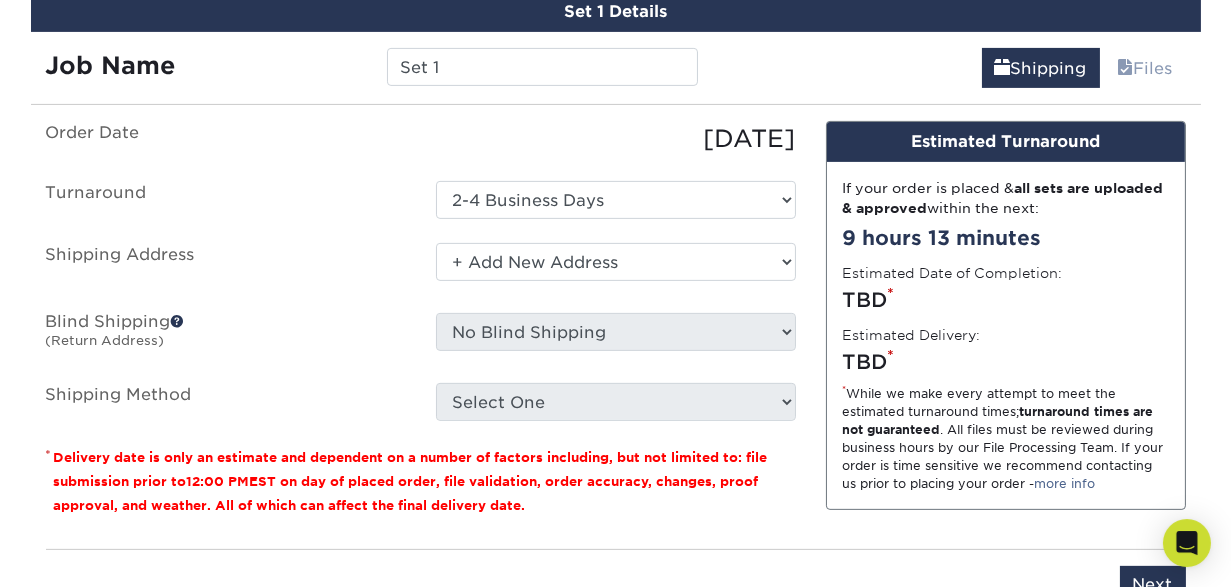 click on "+ Add New Address" at bounding box center [0, 0] 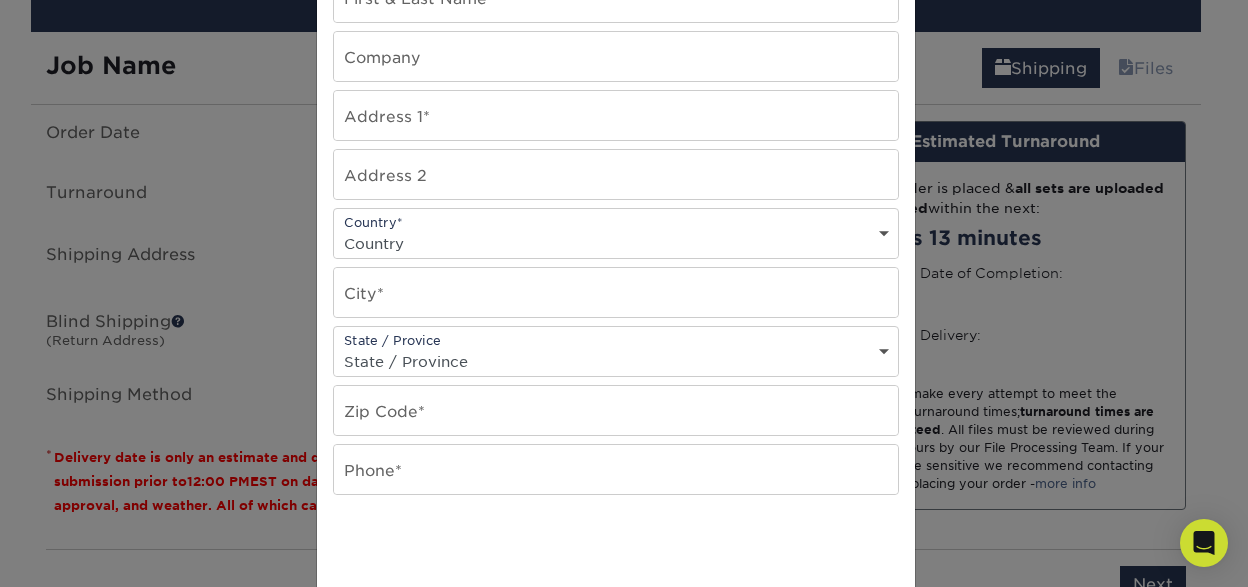 scroll, scrollTop: 260, scrollLeft: 0, axis: vertical 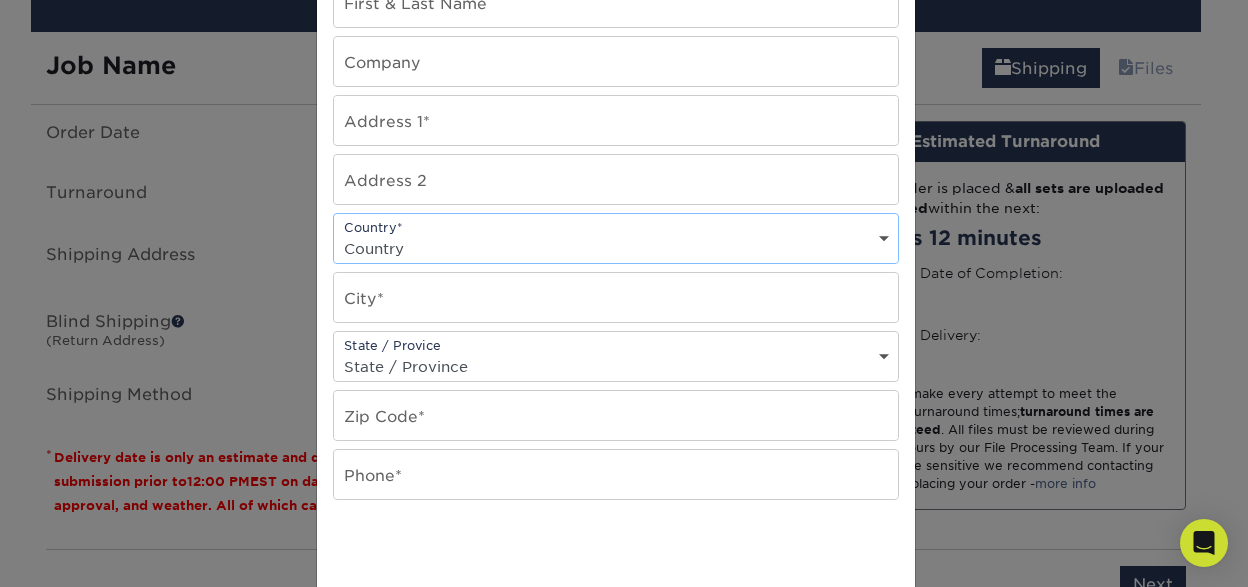 select on "NZ" 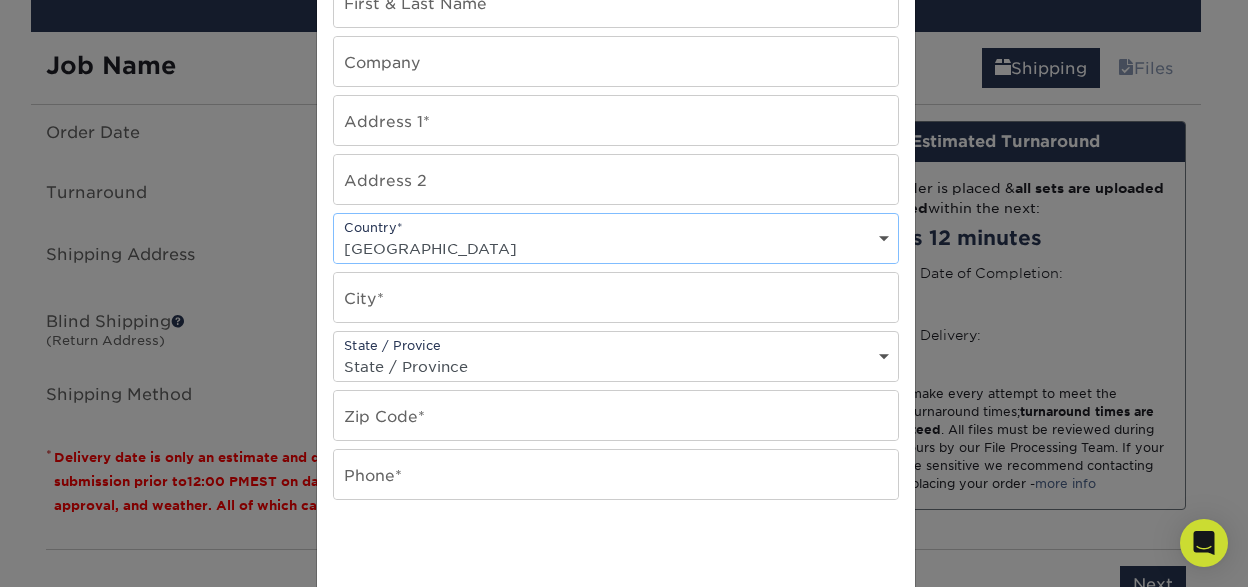 click on "New Zealand" at bounding box center (0, 0) 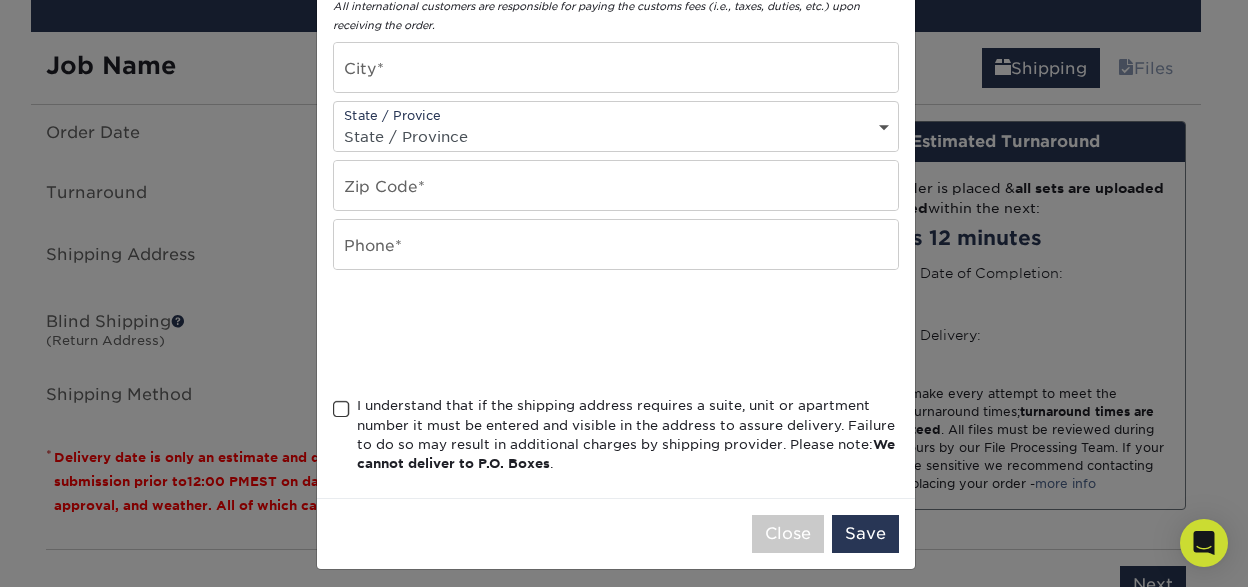 scroll, scrollTop: 545, scrollLeft: 0, axis: vertical 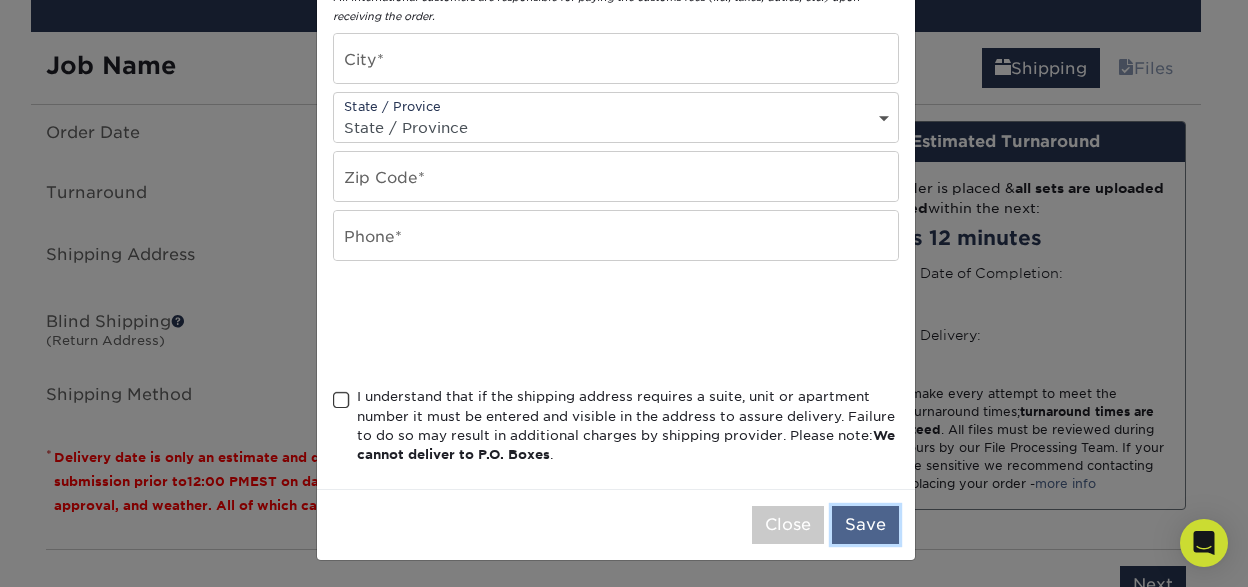 click on "Save" at bounding box center (865, 525) 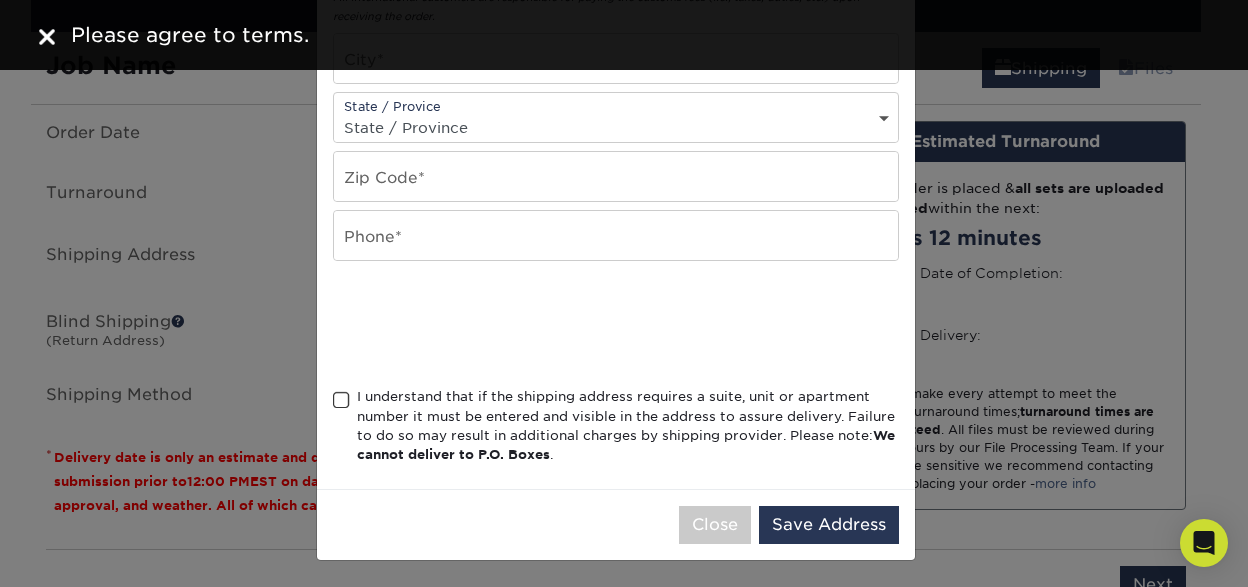 click at bounding box center (341, 400) 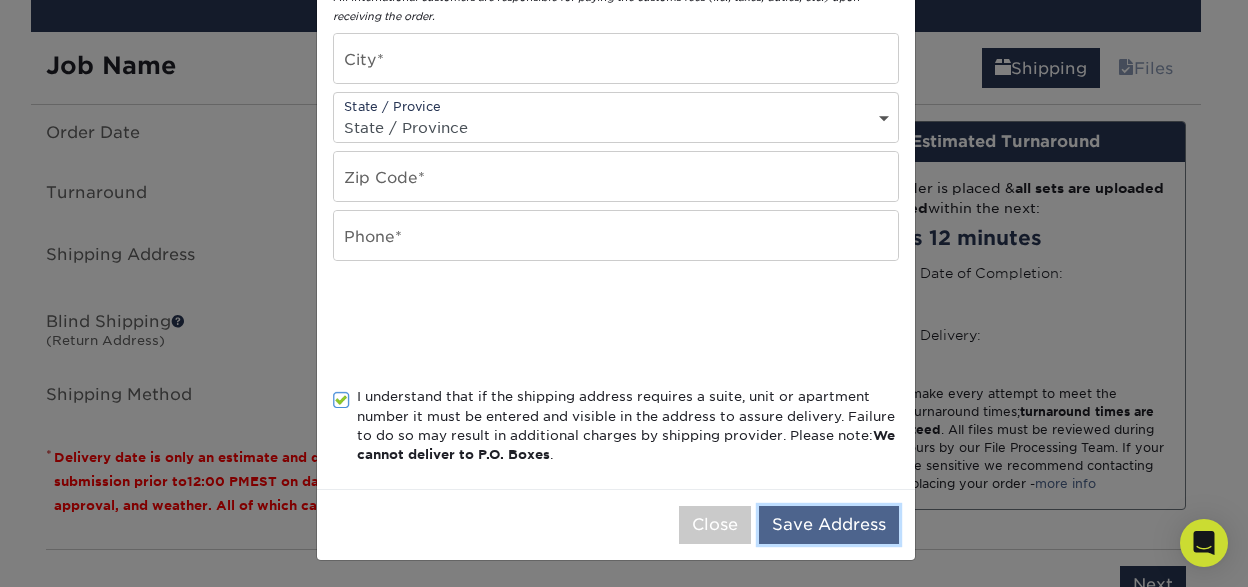 click on "Save Address" at bounding box center (829, 525) 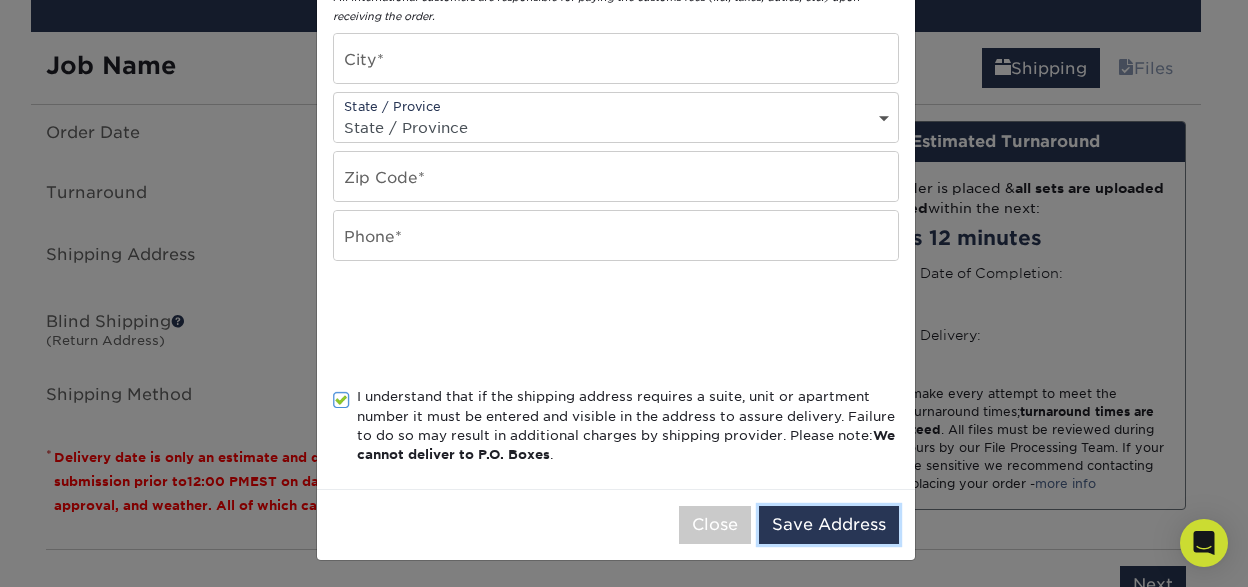 scroll, scrollTop: 547, scrollLeft: 0, axis: vertical 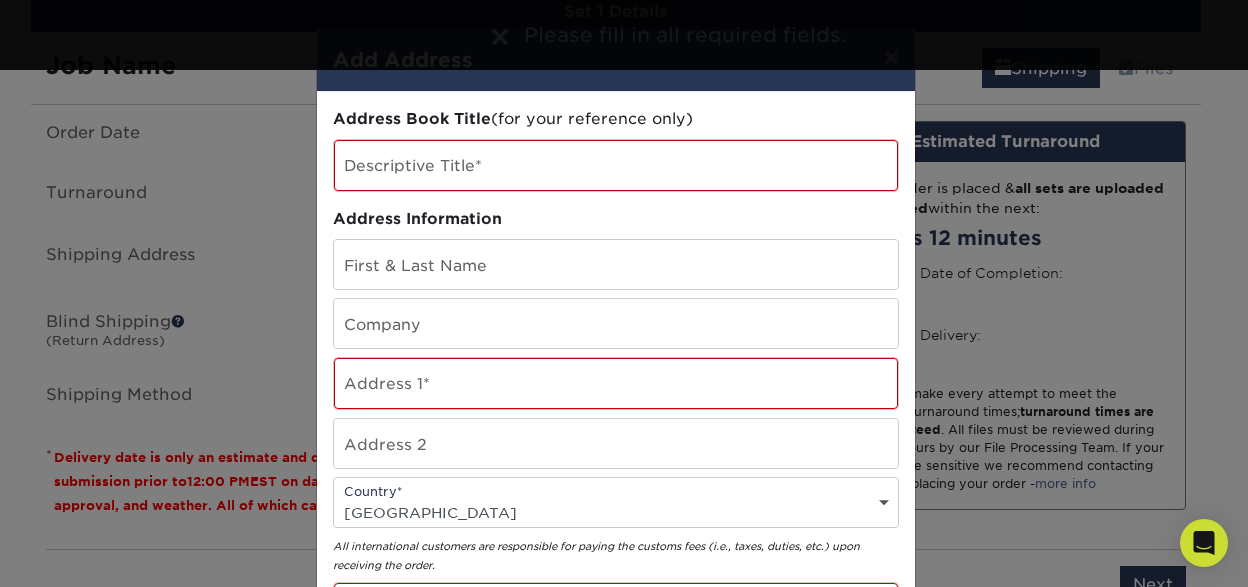 click on "×
Add Address
Address Book Title  (for your reference only)
Descriptive Title*
Address Information
First & Last Name
Company
Address 1*
Address 2
Country* ACT" at bounding box center (624, 293) 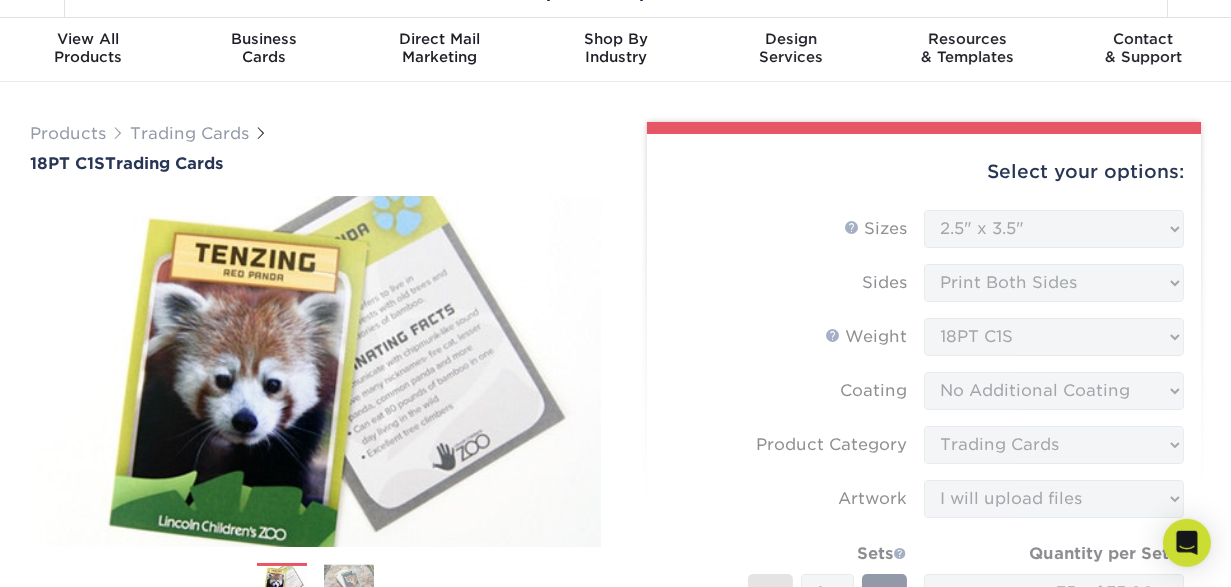 scroll, scrollTop: 0, scrollLeft: 0, axis: both 